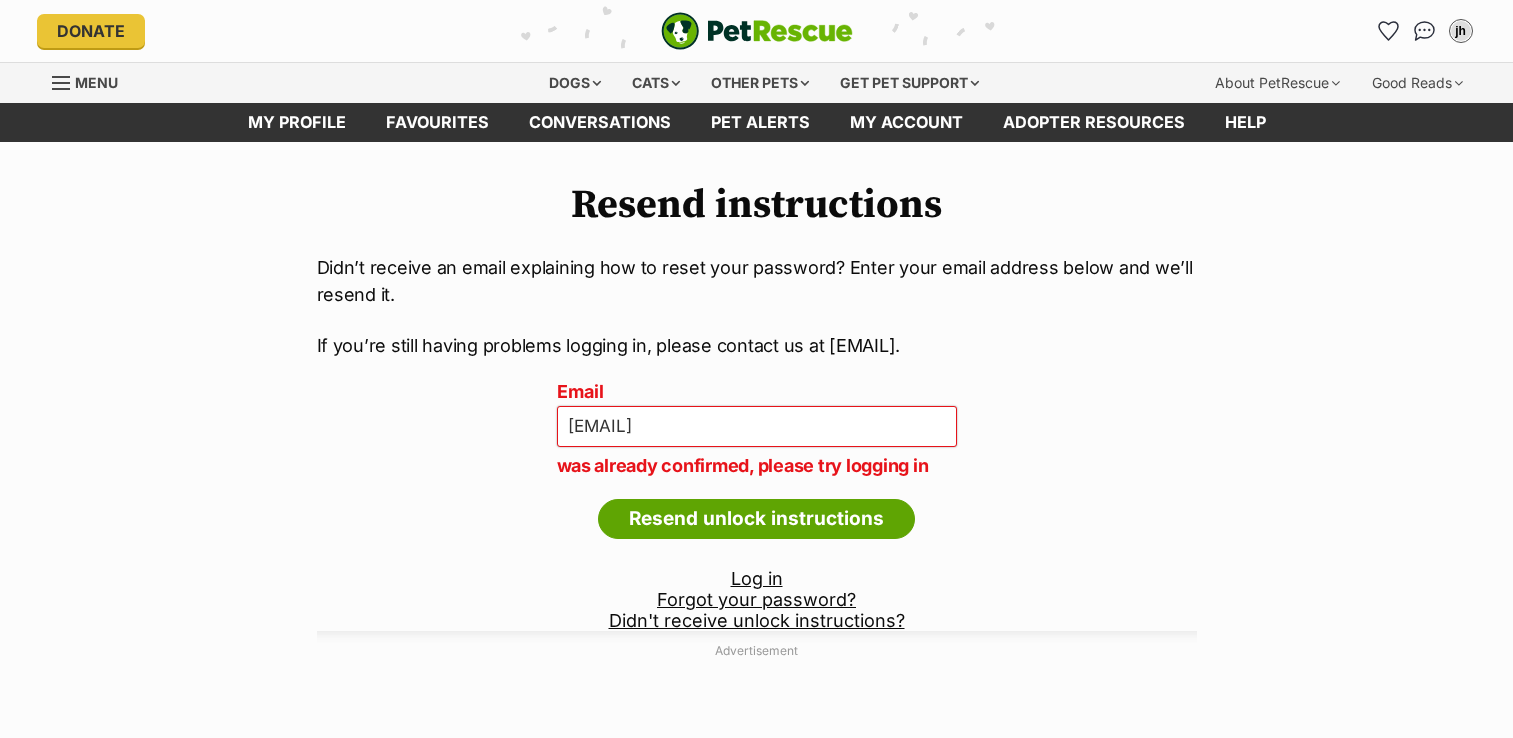 scroll, scrollTop: 0, scrollLeft: 0, axis: both 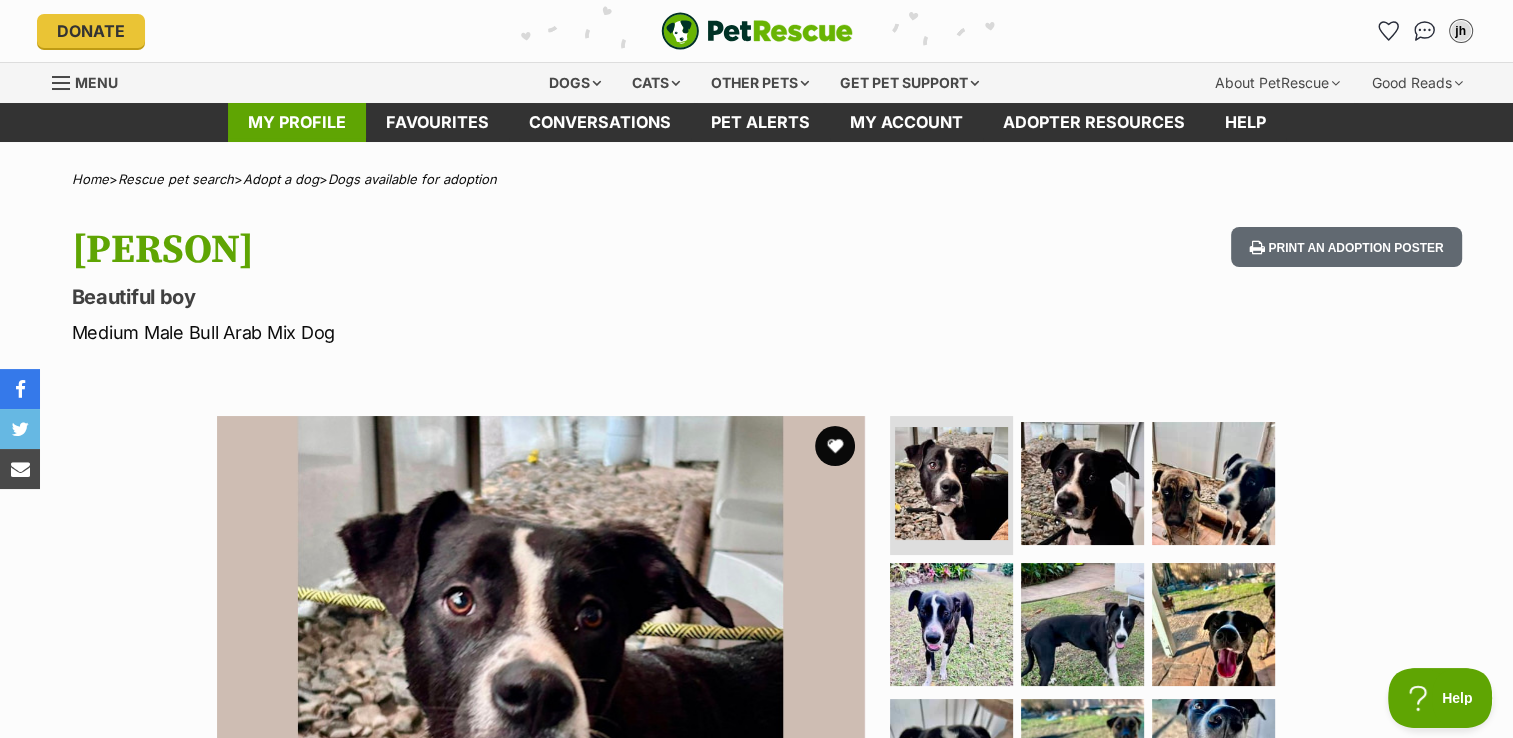click on "My profile" at bounding box center (297, 122) 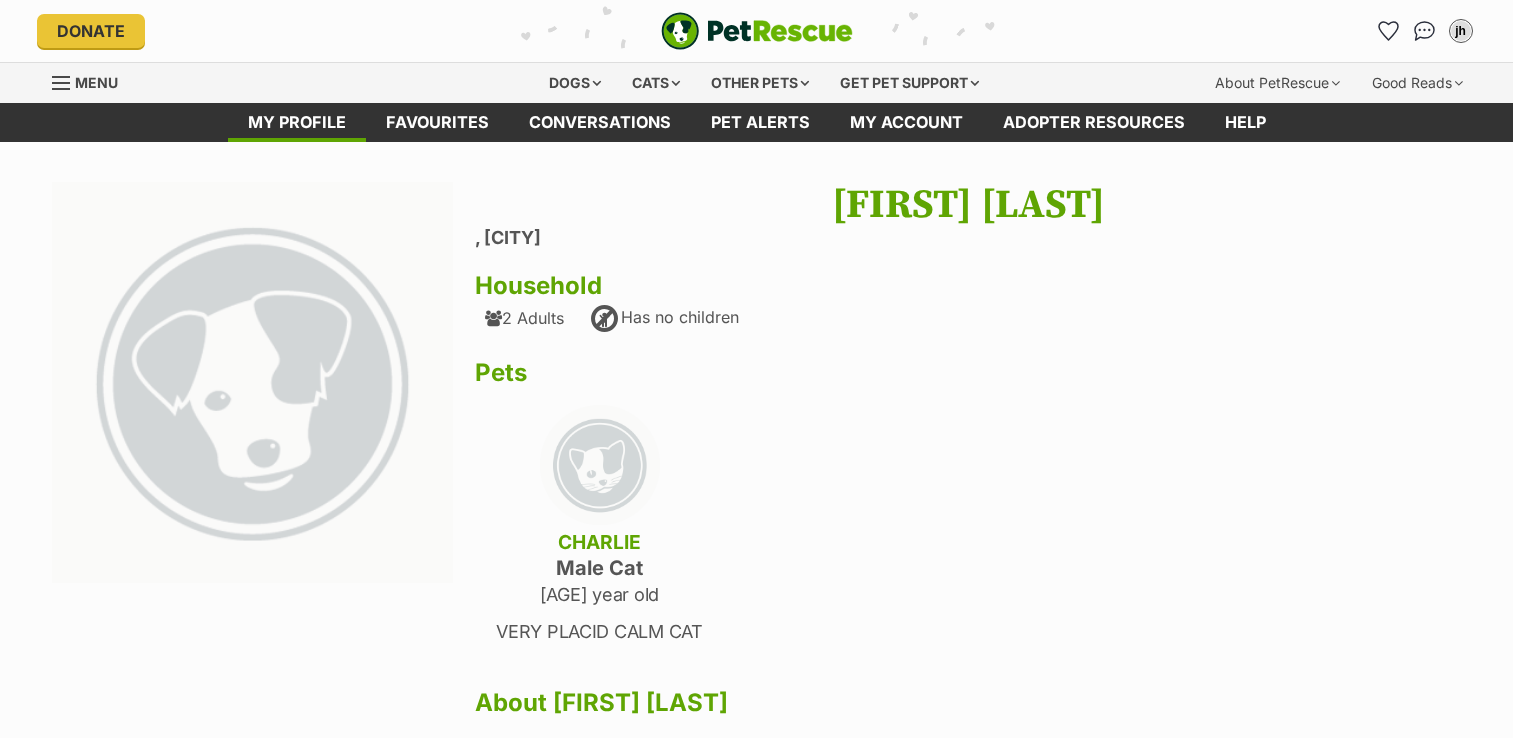 scroll, scrollTop: 0, scrollLeft: 0, axis: both 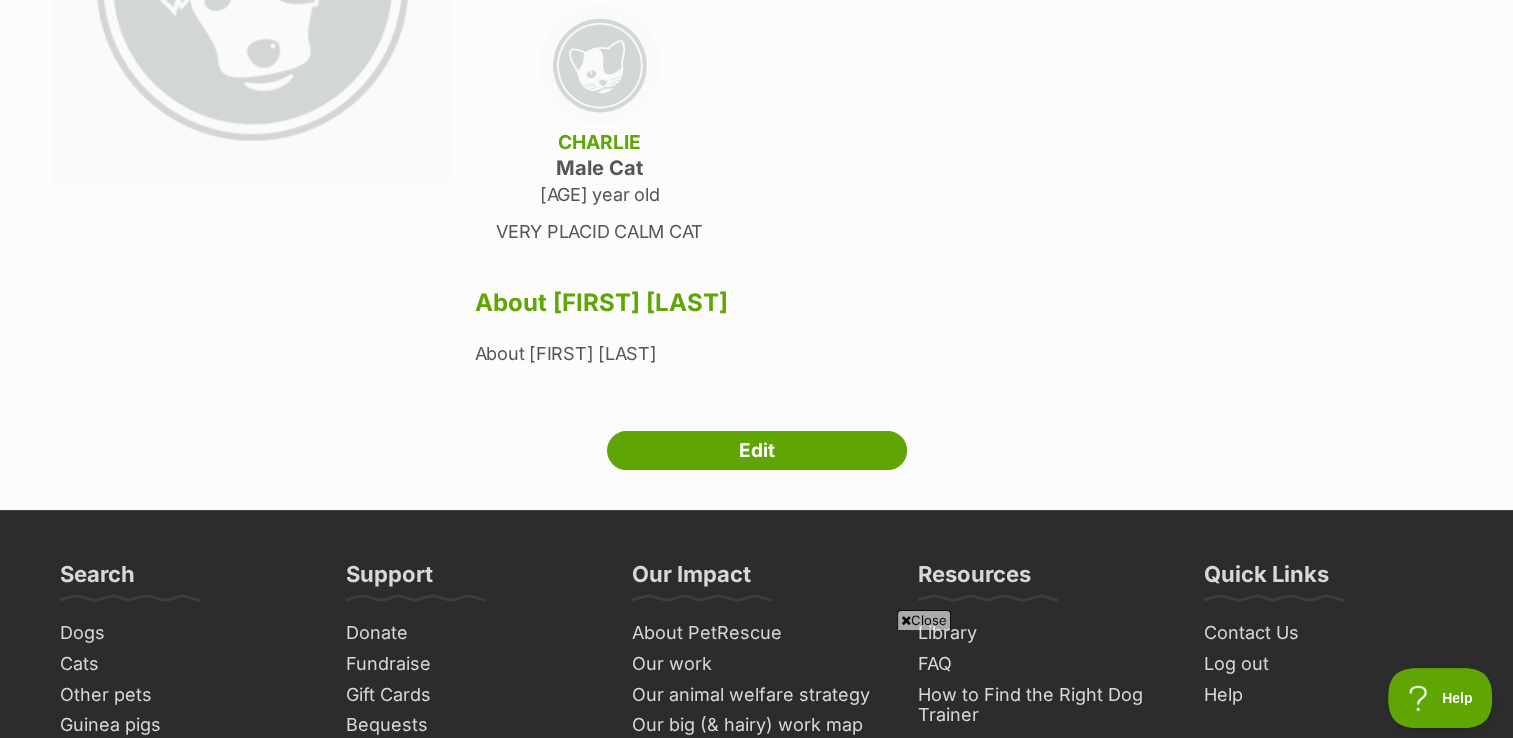 click on "Close" at bounding box center [924, 620] 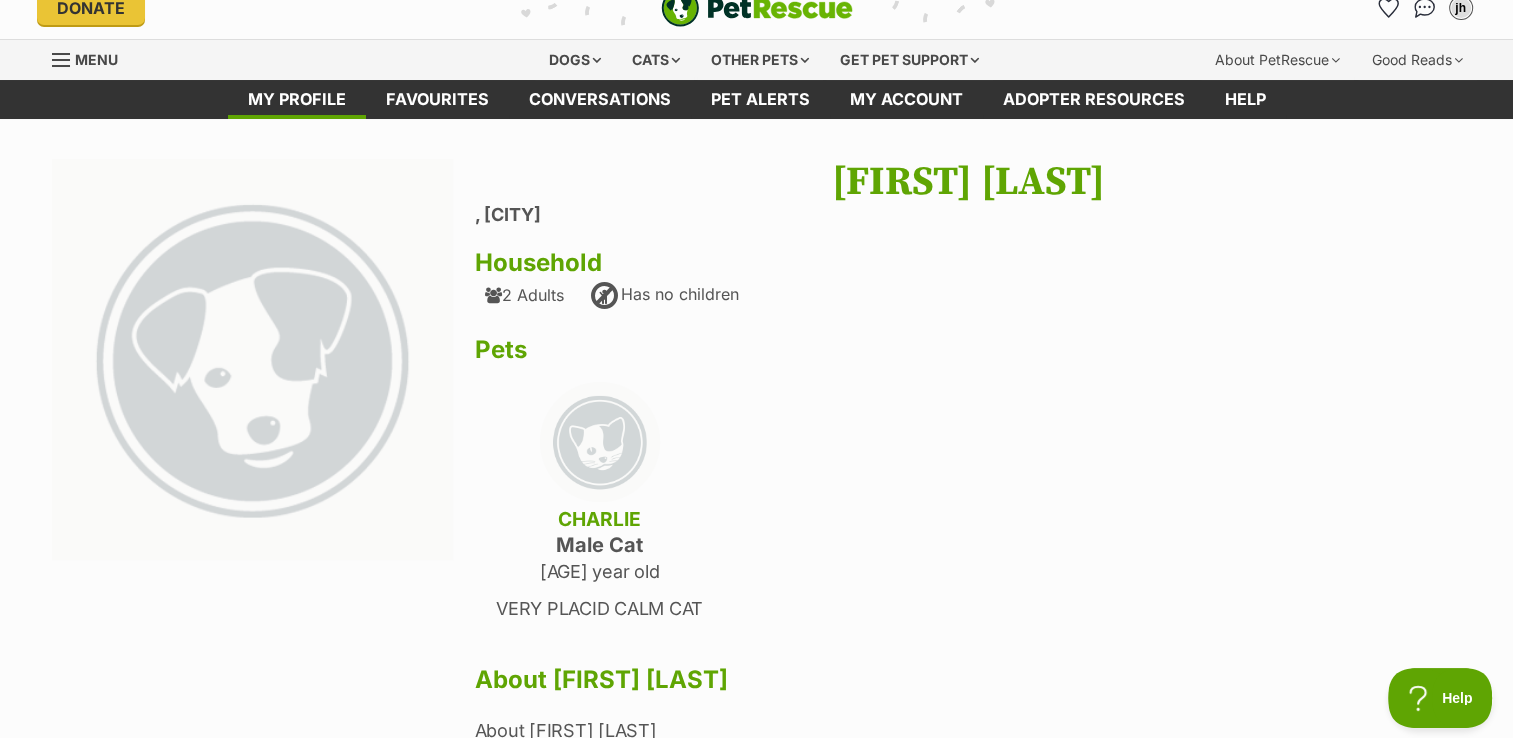 scroll, scrollTop: 0, scrollLeft: 0, axis: both 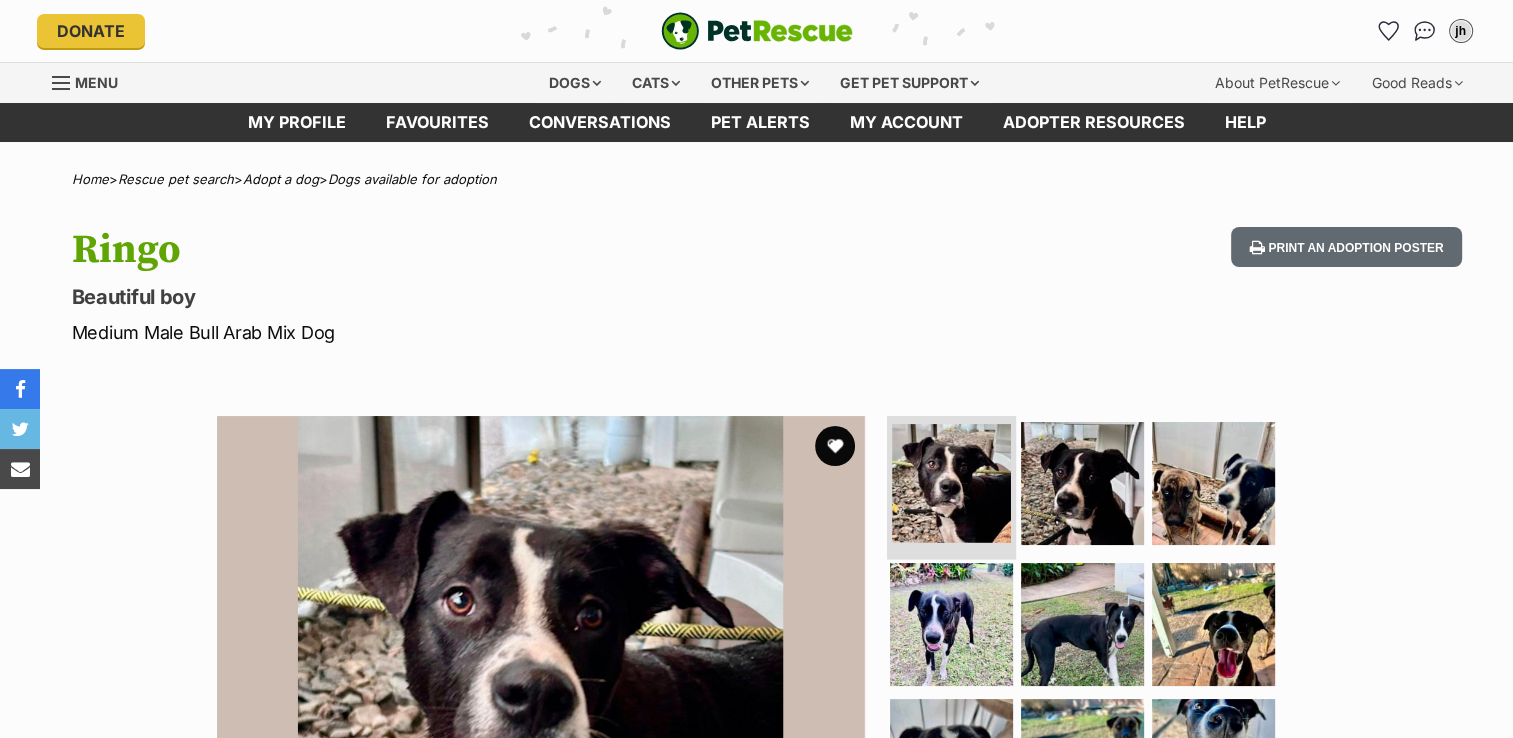 click at bounding box center (951, 483) 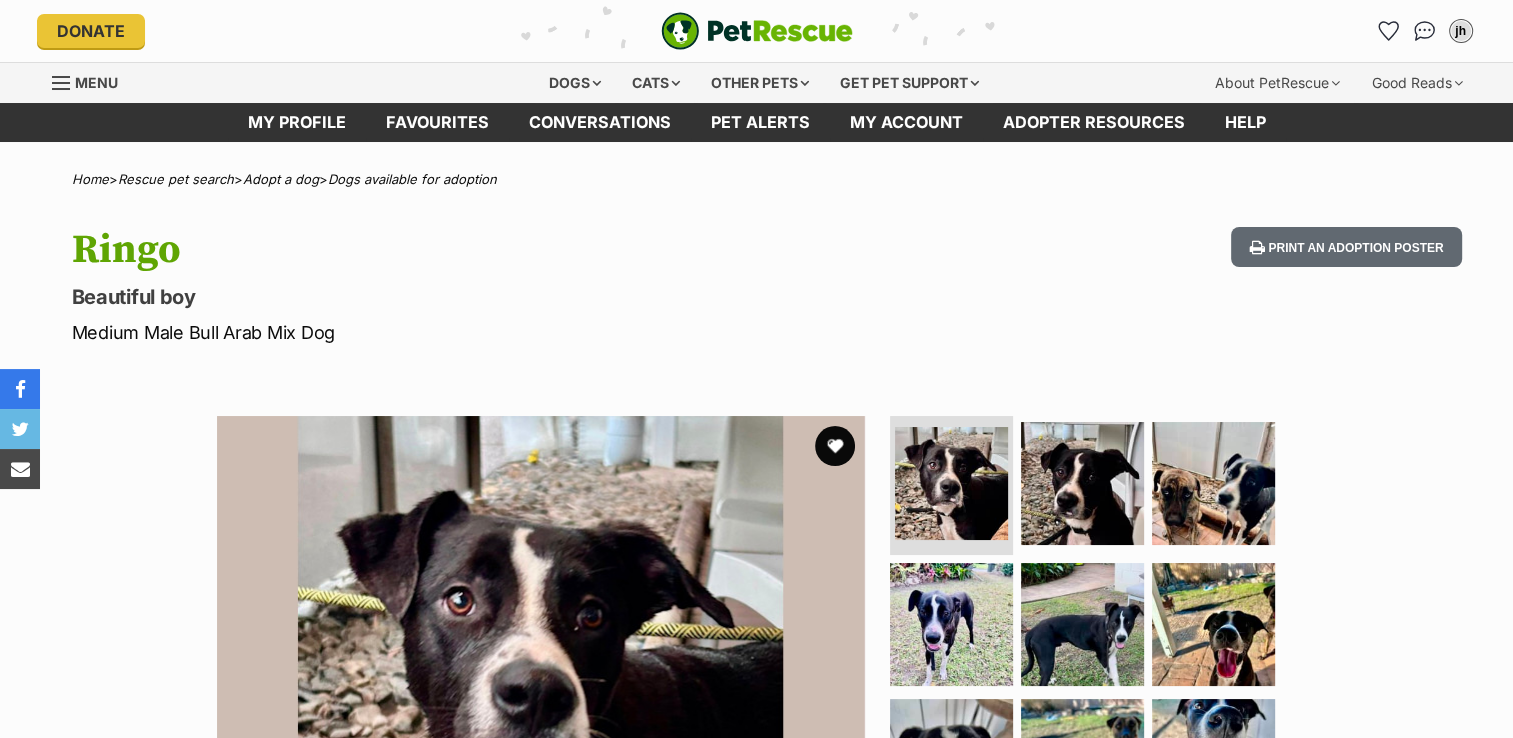 scroll, scrollTop: 132, scrollLeft: 0, axis: vertical 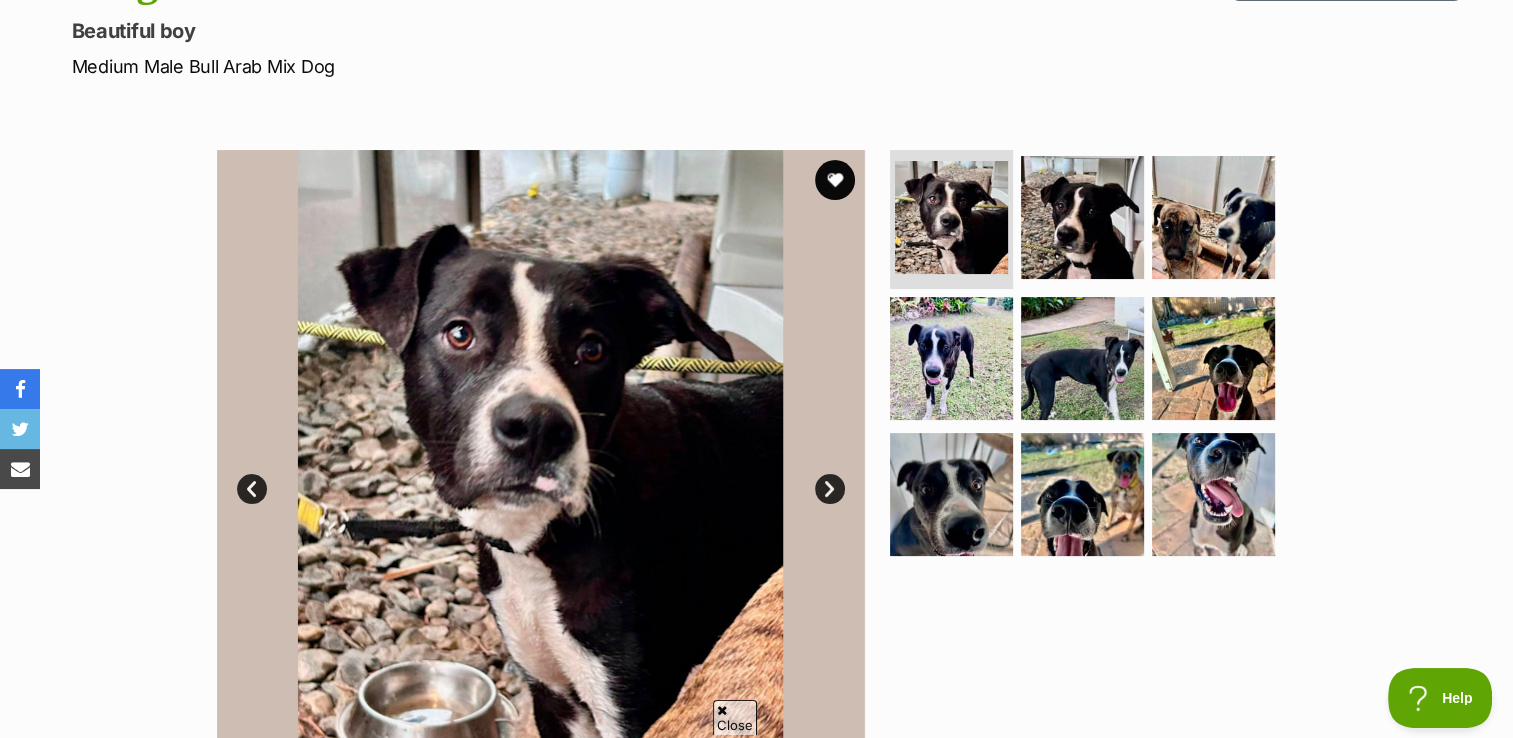 click on "Next" at bounding box center (830, 489) 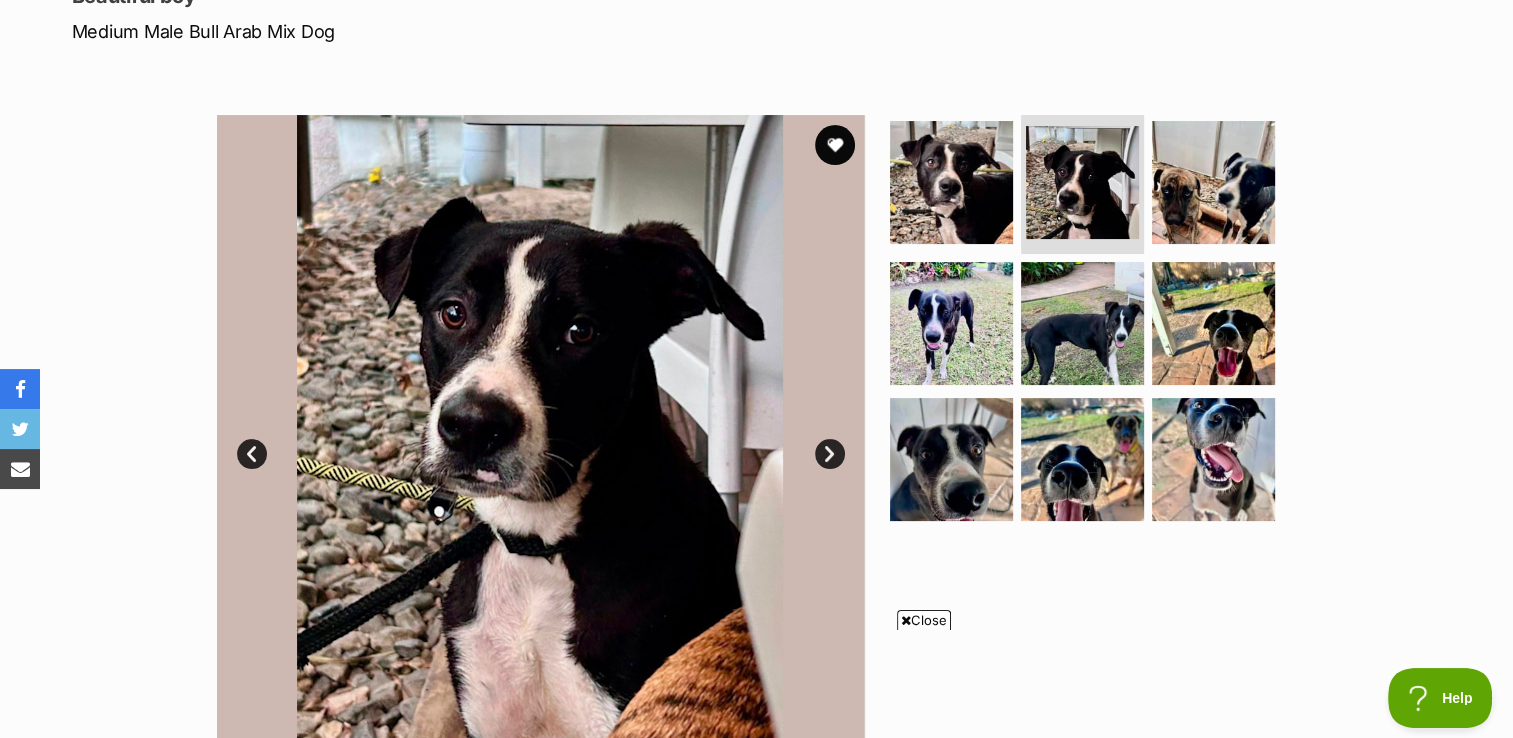 scroll, scrollTop: 333, scrollLeft: 0, axis: vertical 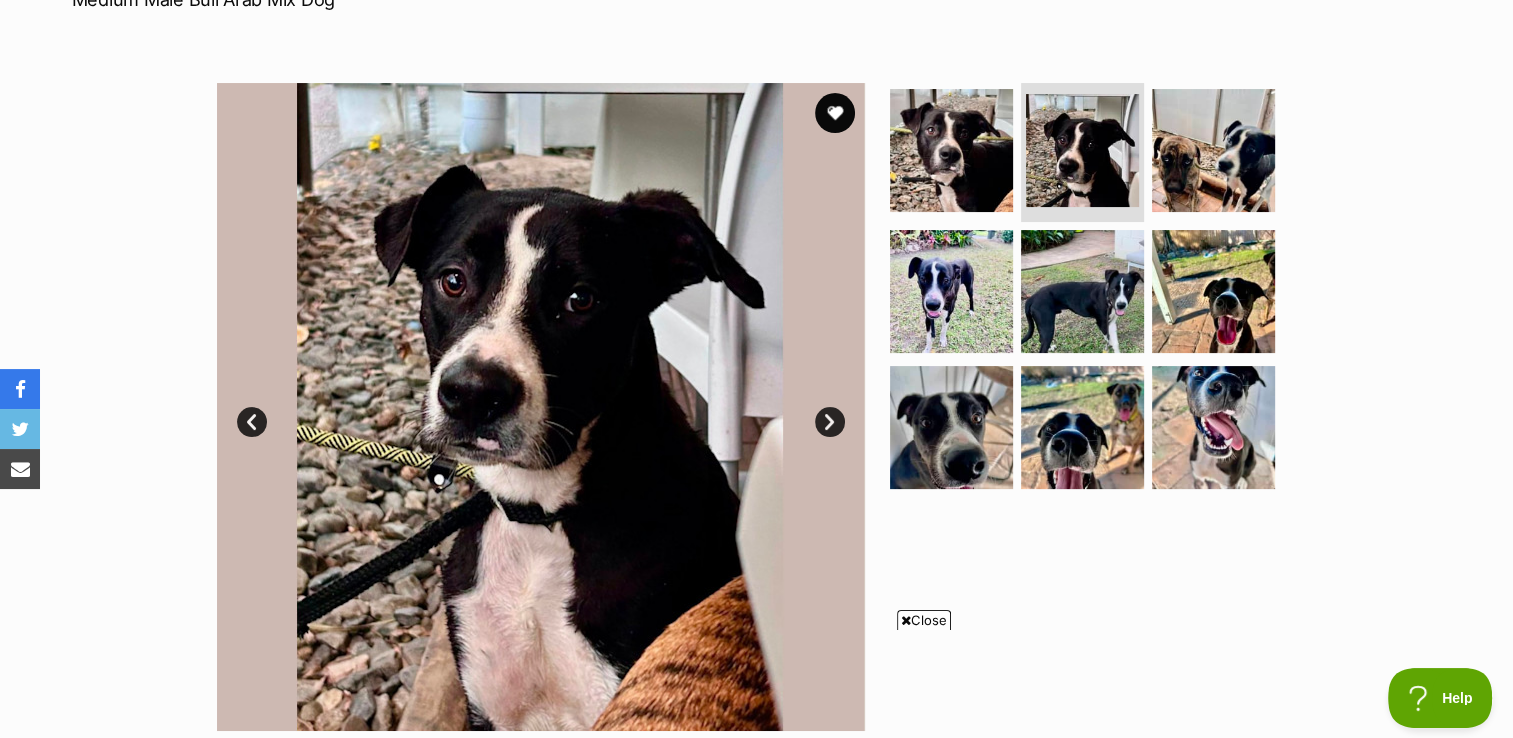 click on "Next" at bounding box center [830, 422] 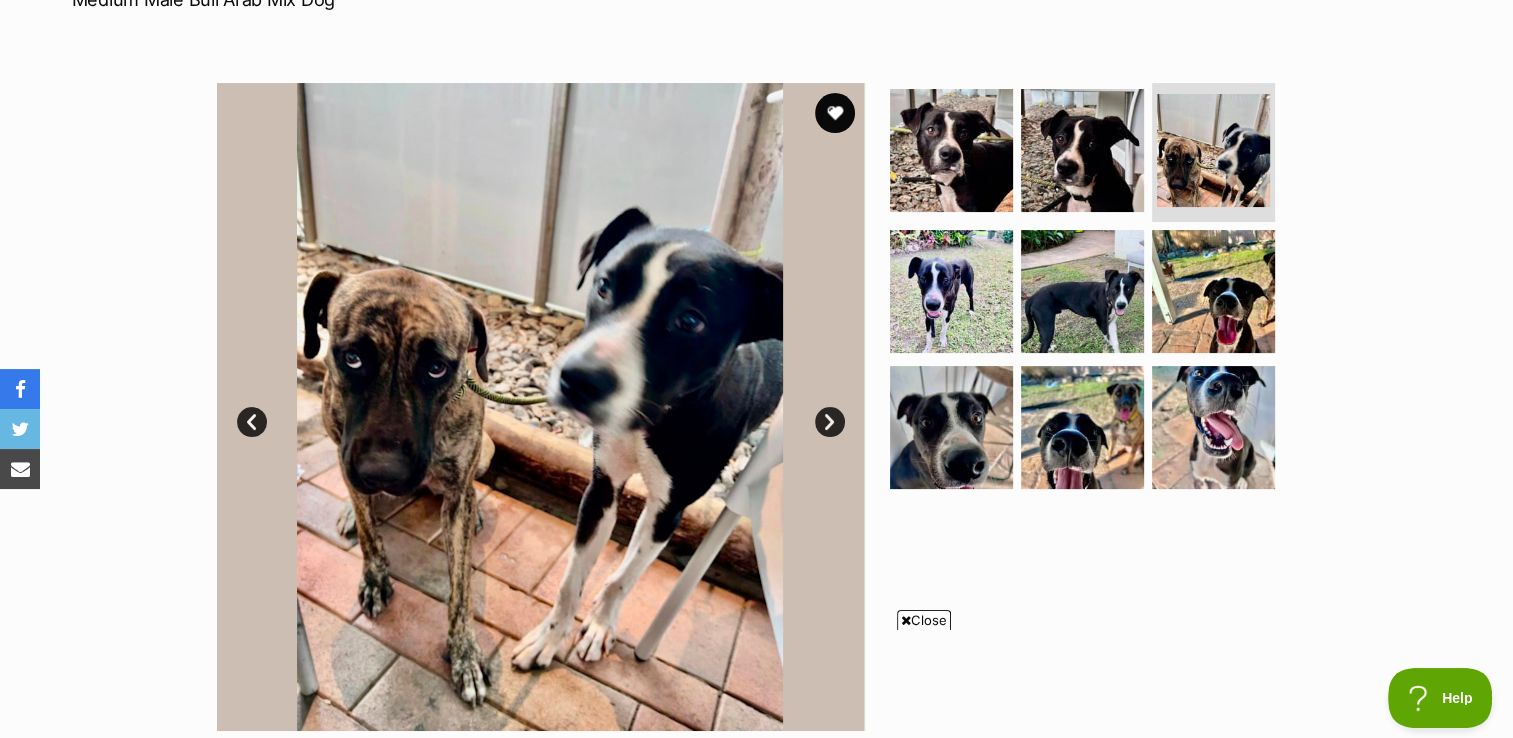 click at bounding box center (540, 407) 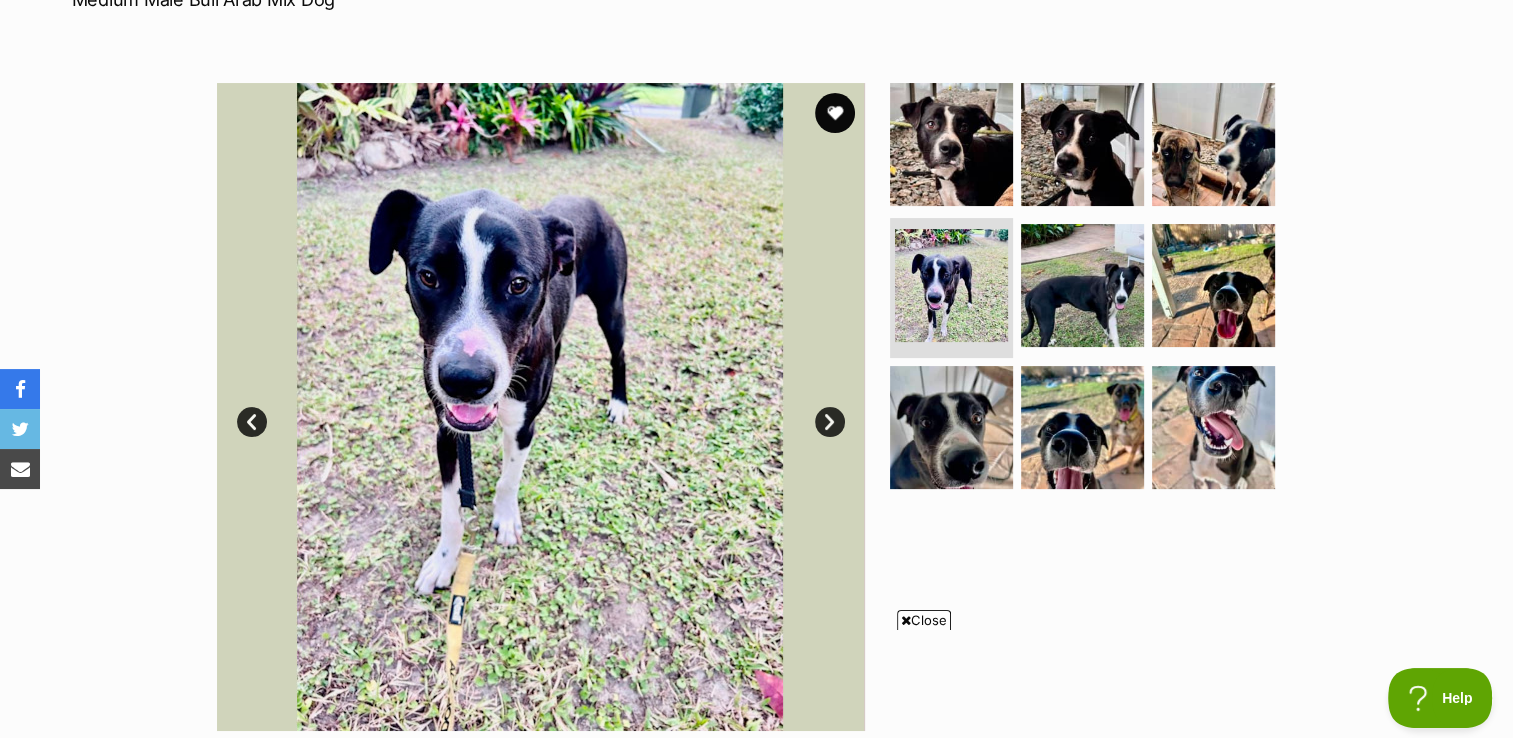 click on "Next" at bounding box center [830, 422] 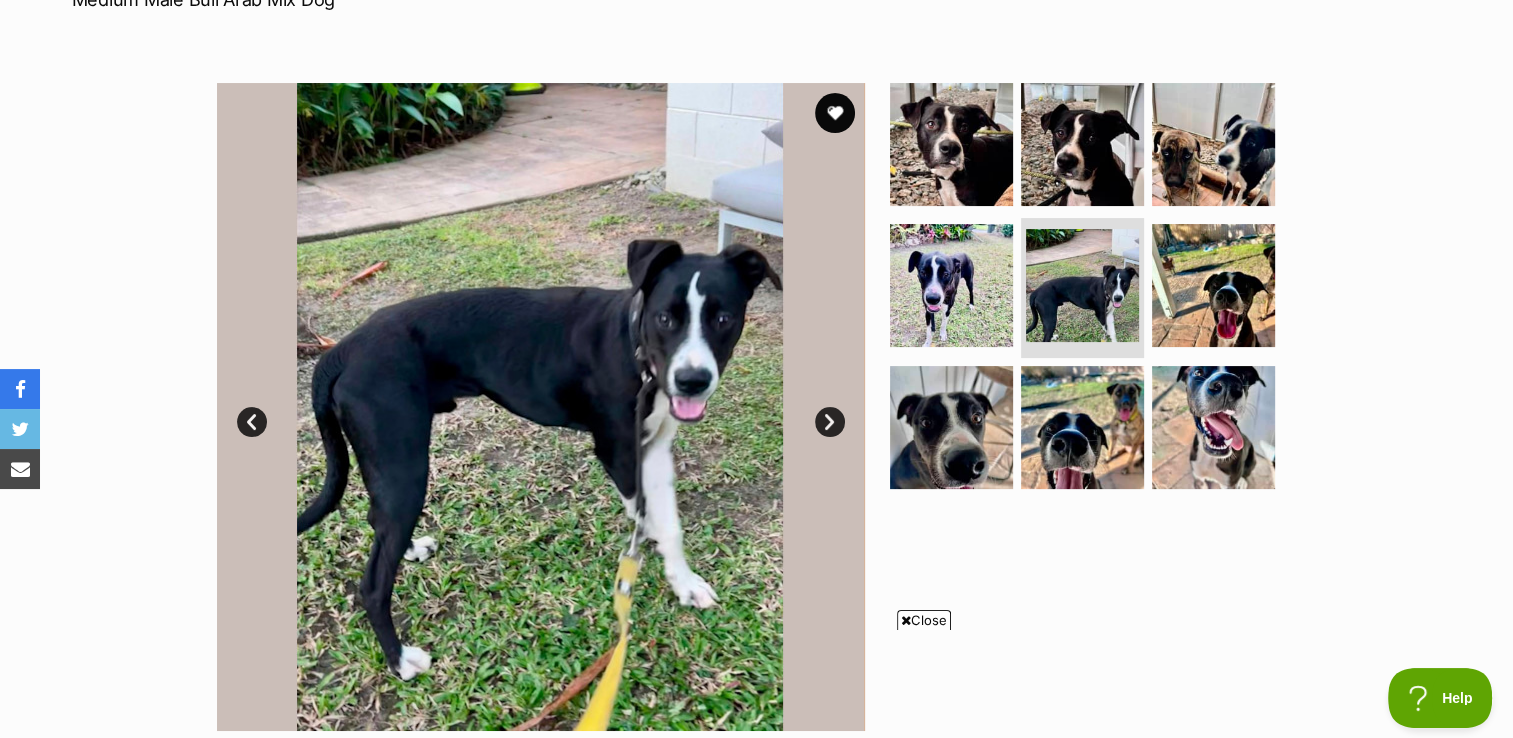 click on "Next" at bounding box center [830, 422] 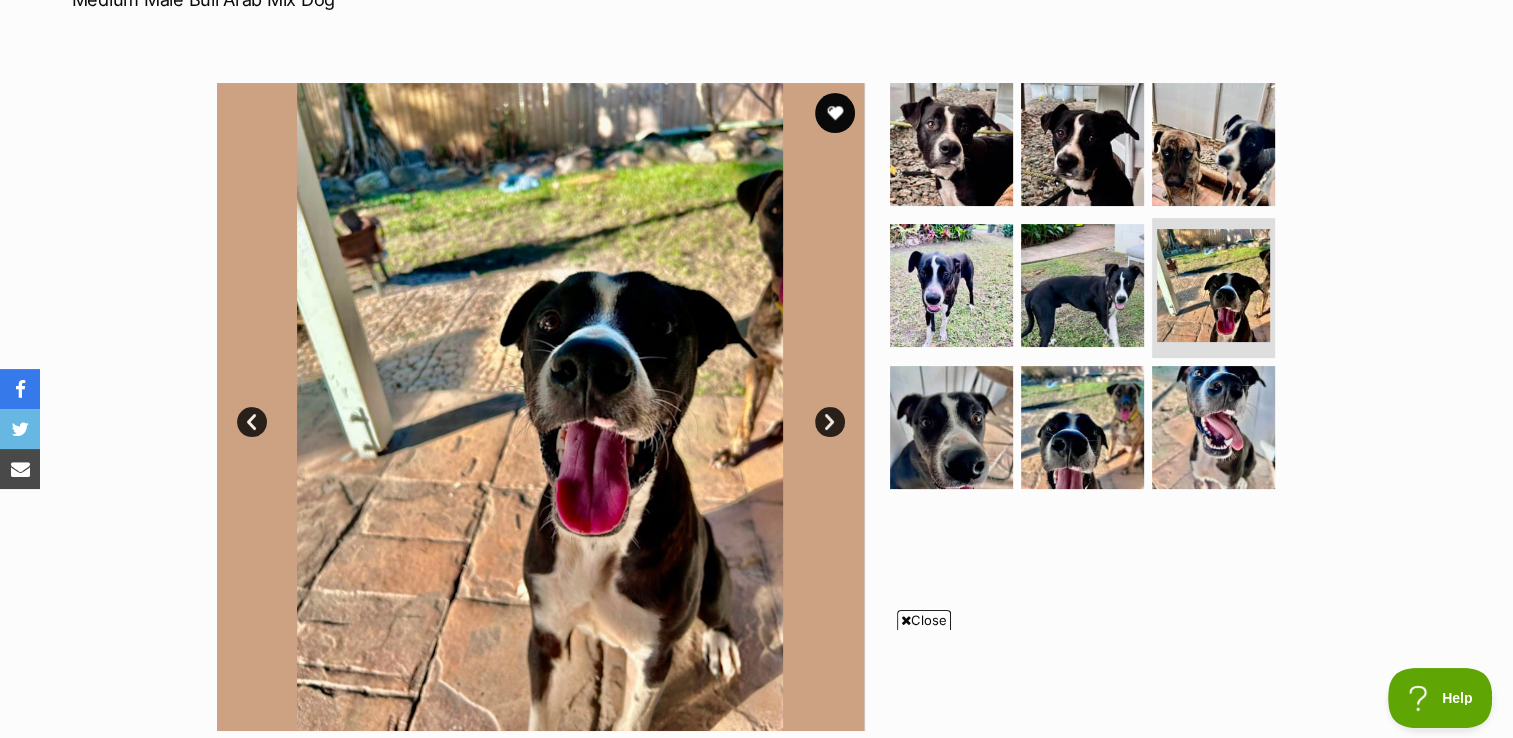 click on "Next" at bounding box center [830, 422] 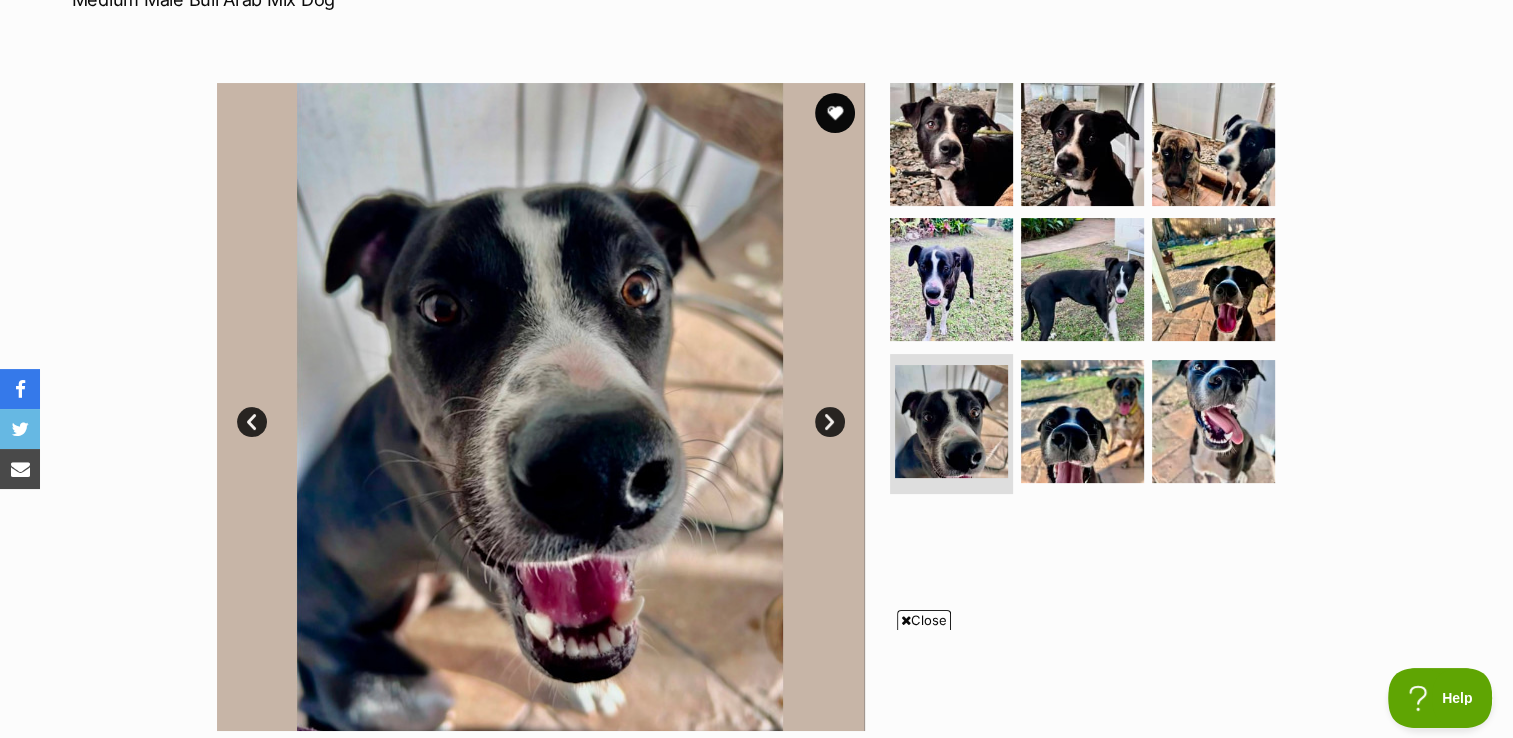 click on "Next" at bounding box center (830, 422) 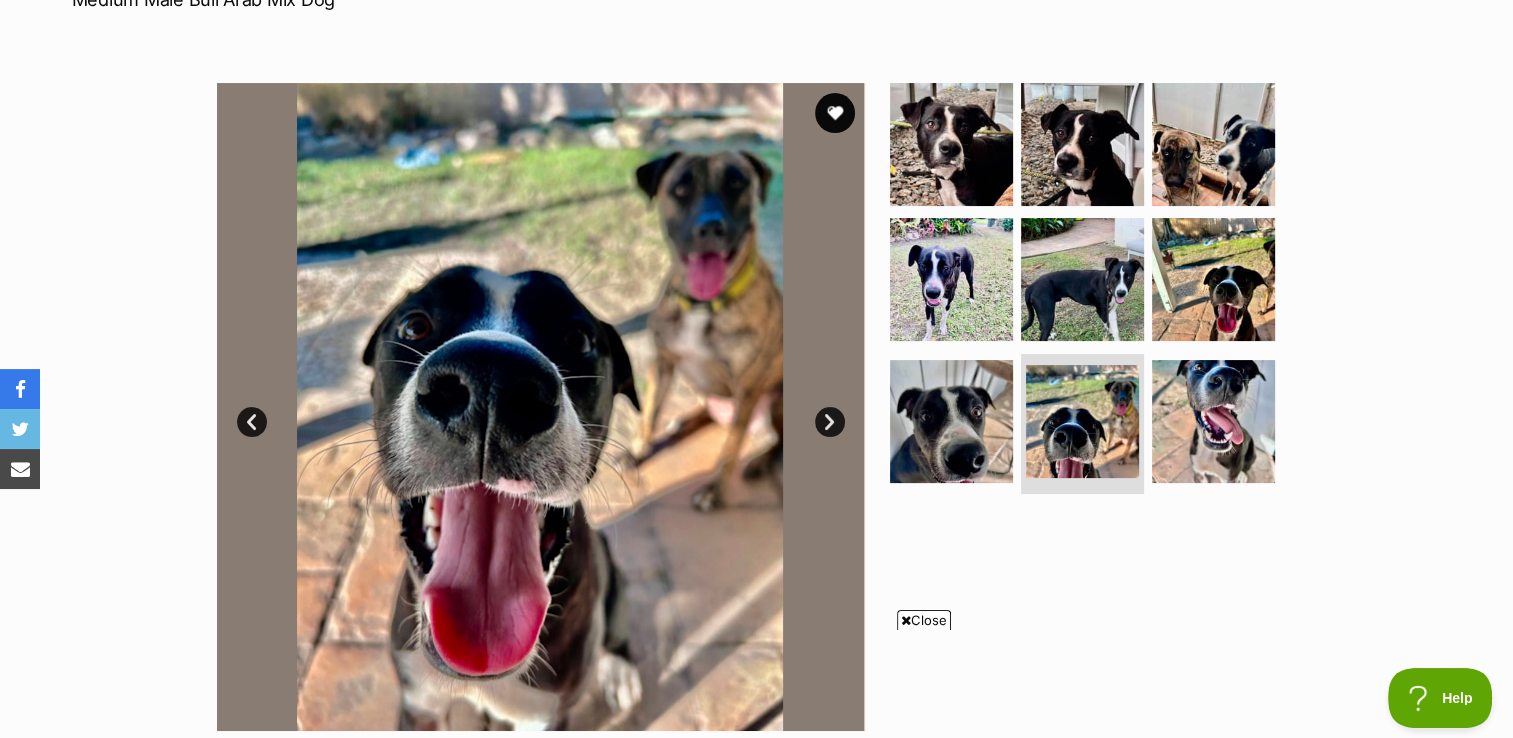 click on "Next" at bounding box center [830, 422] 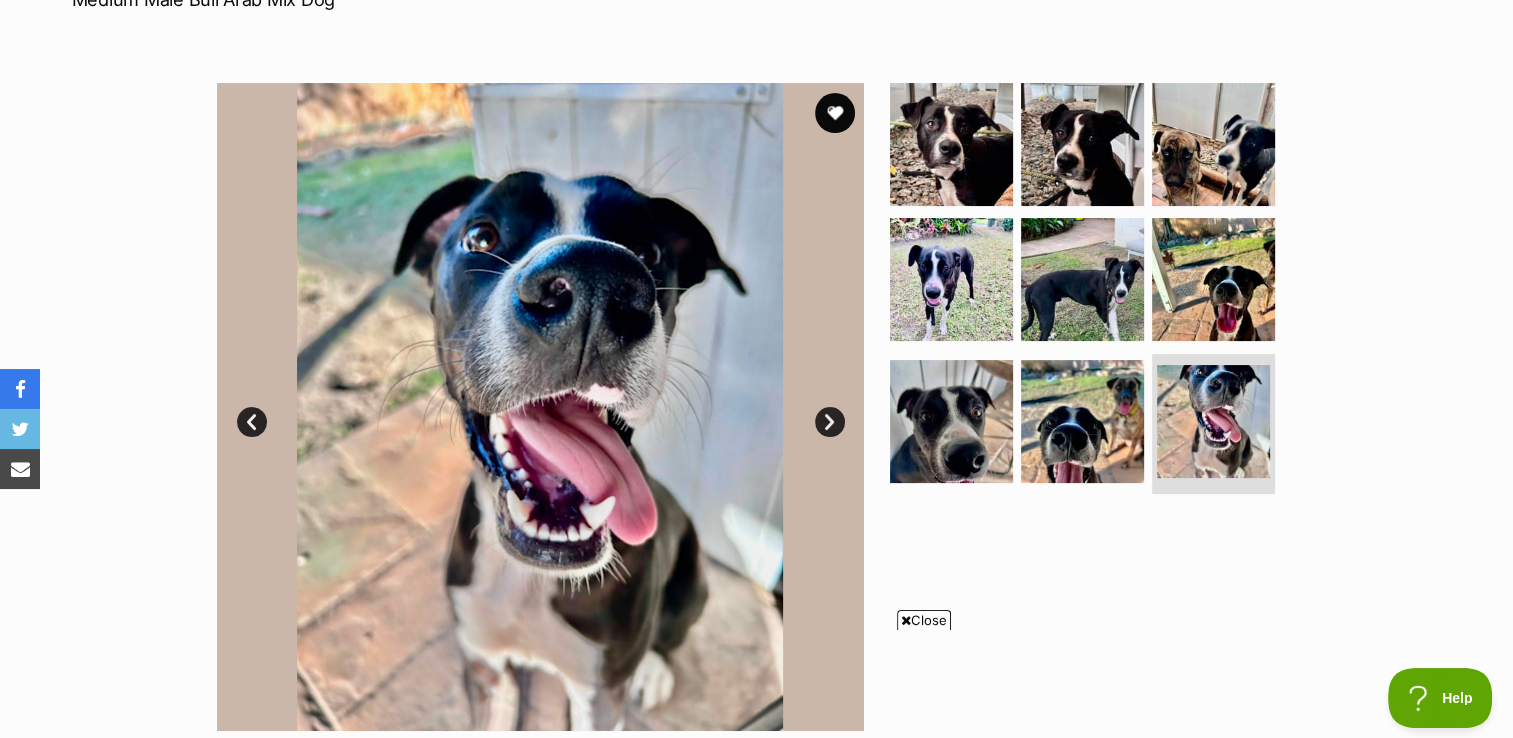 click on "Next" at bounding box center [830, 422] 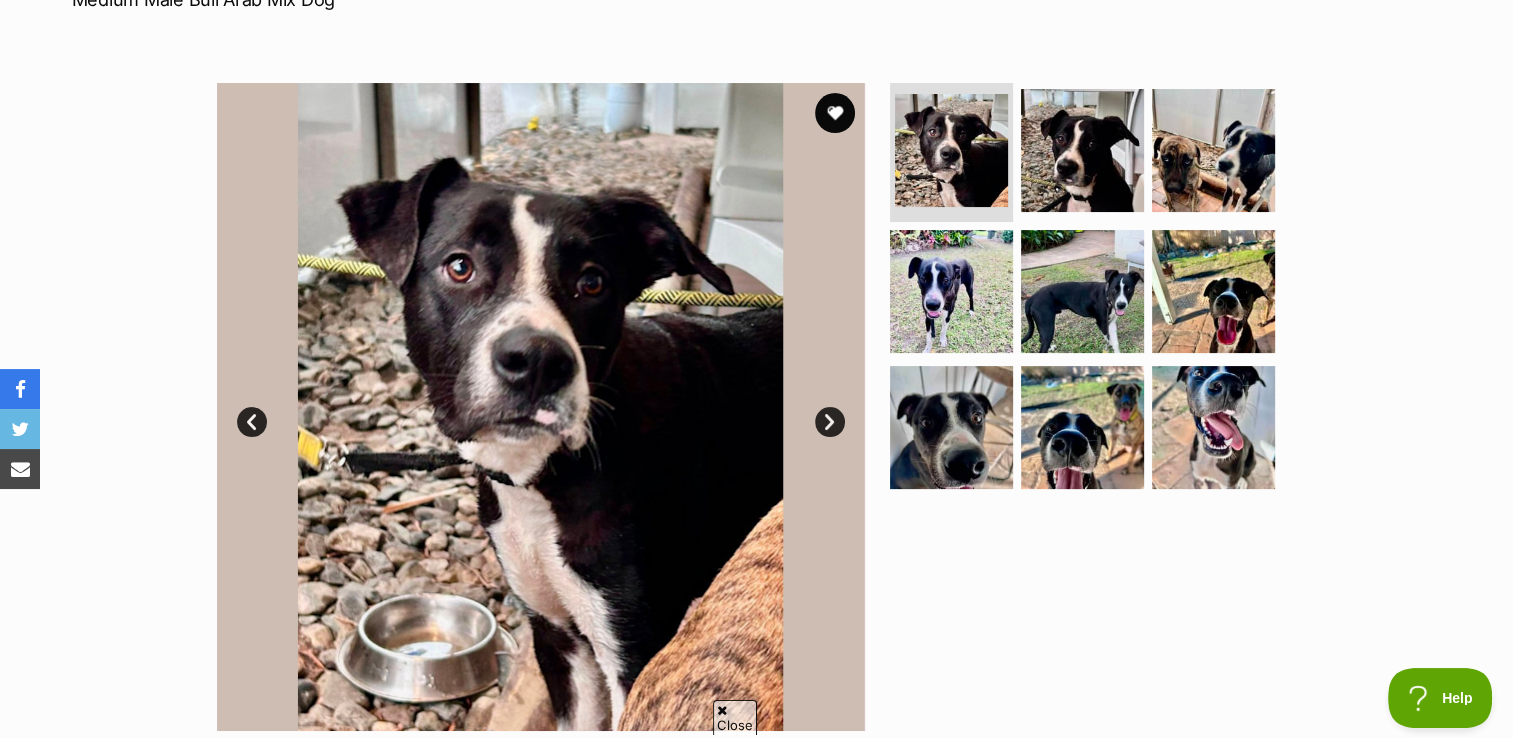 scroll, scrollTop: 0, scrollLeft: 0, axis: both 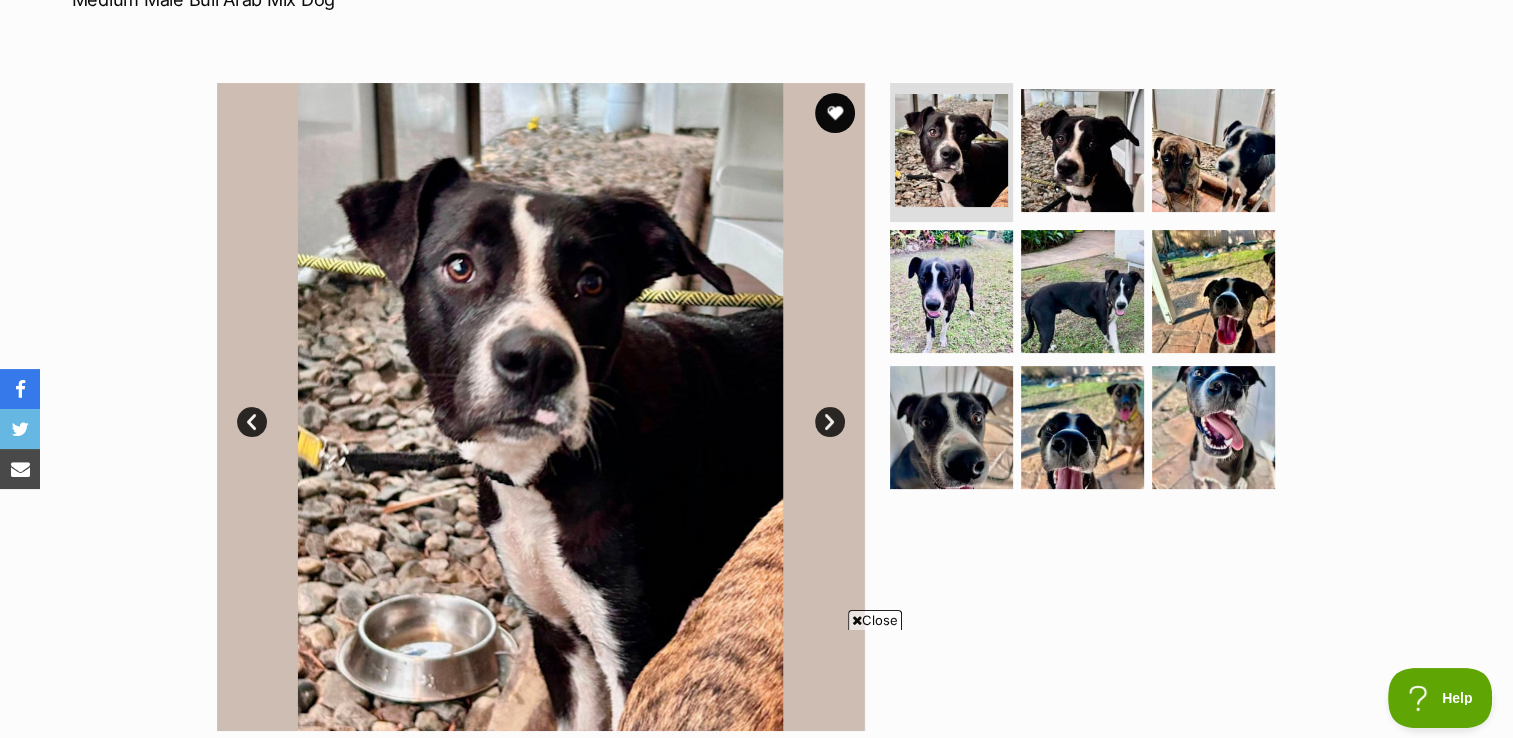 click on "Next" at bounding box center [830, 422] 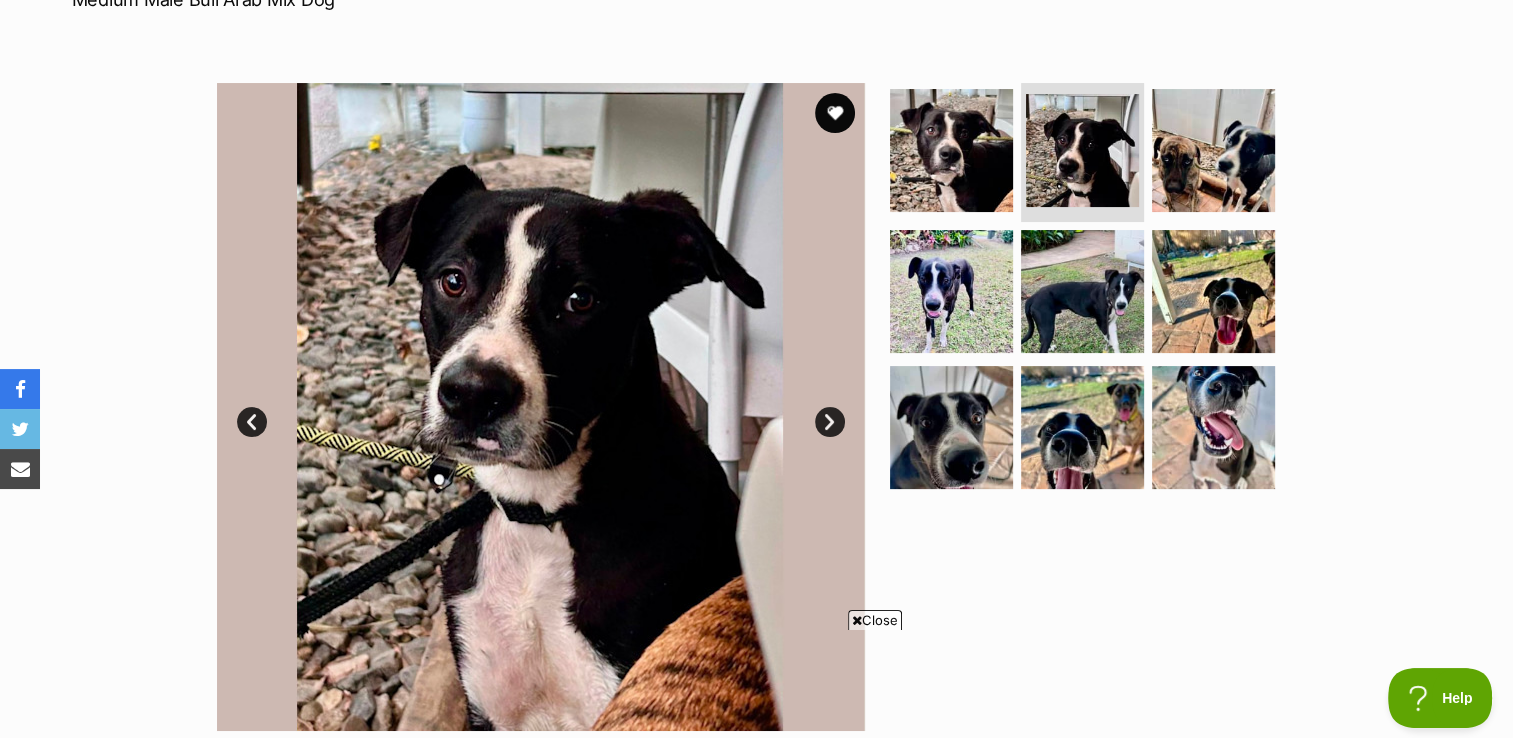 click on "Next" at bounding box center (830, 422) 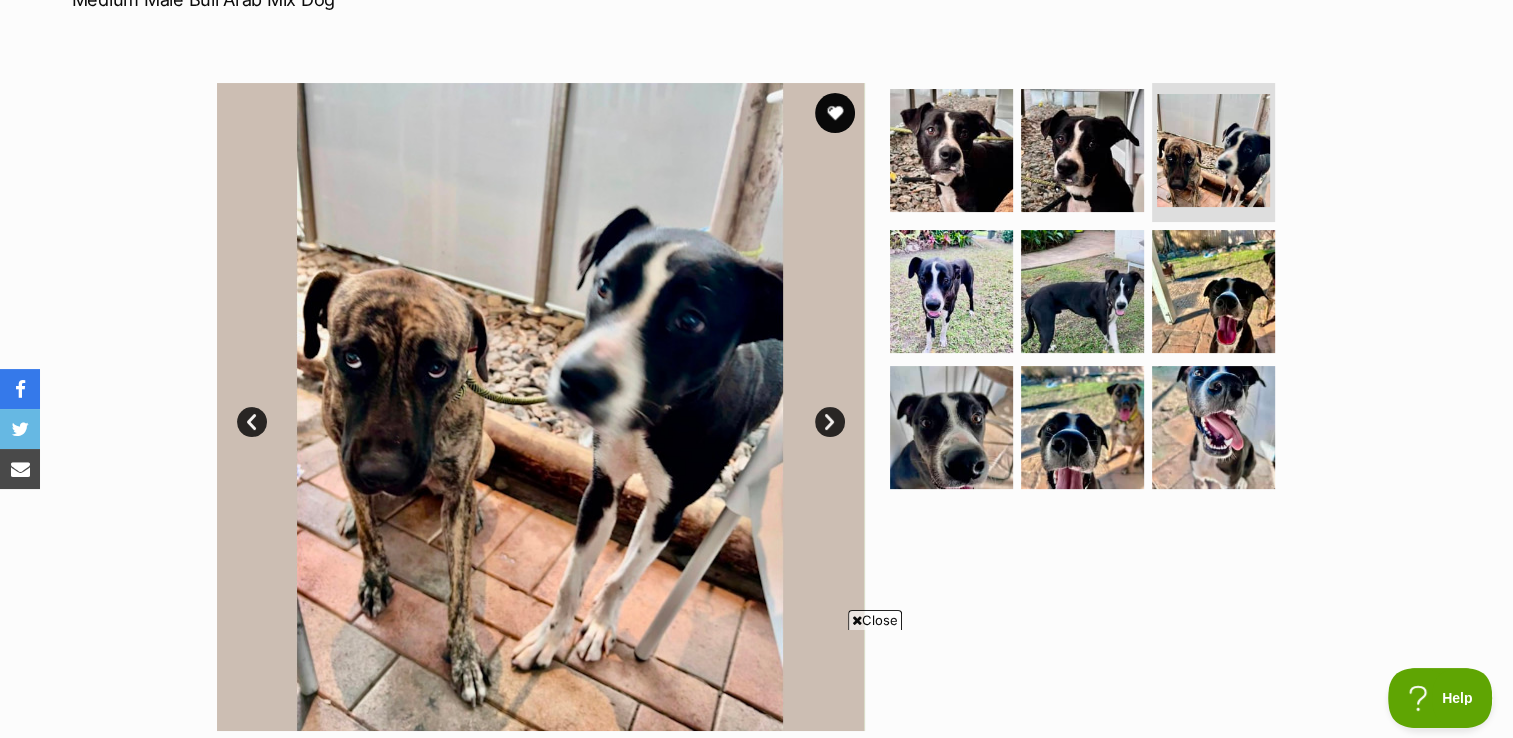 click on "Next" at bounding box center (830, 422) 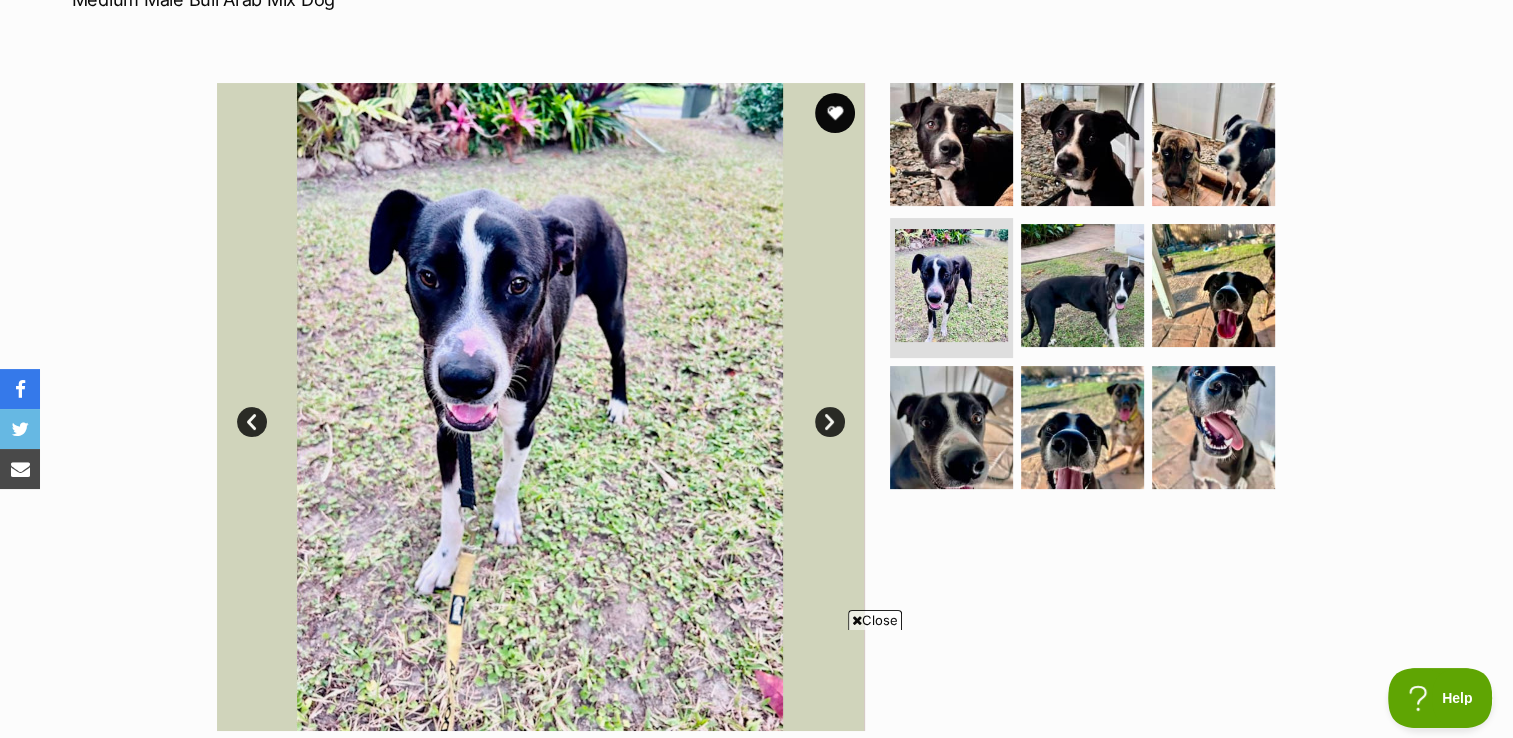 click on "Next" at bounding box center [830, 422] 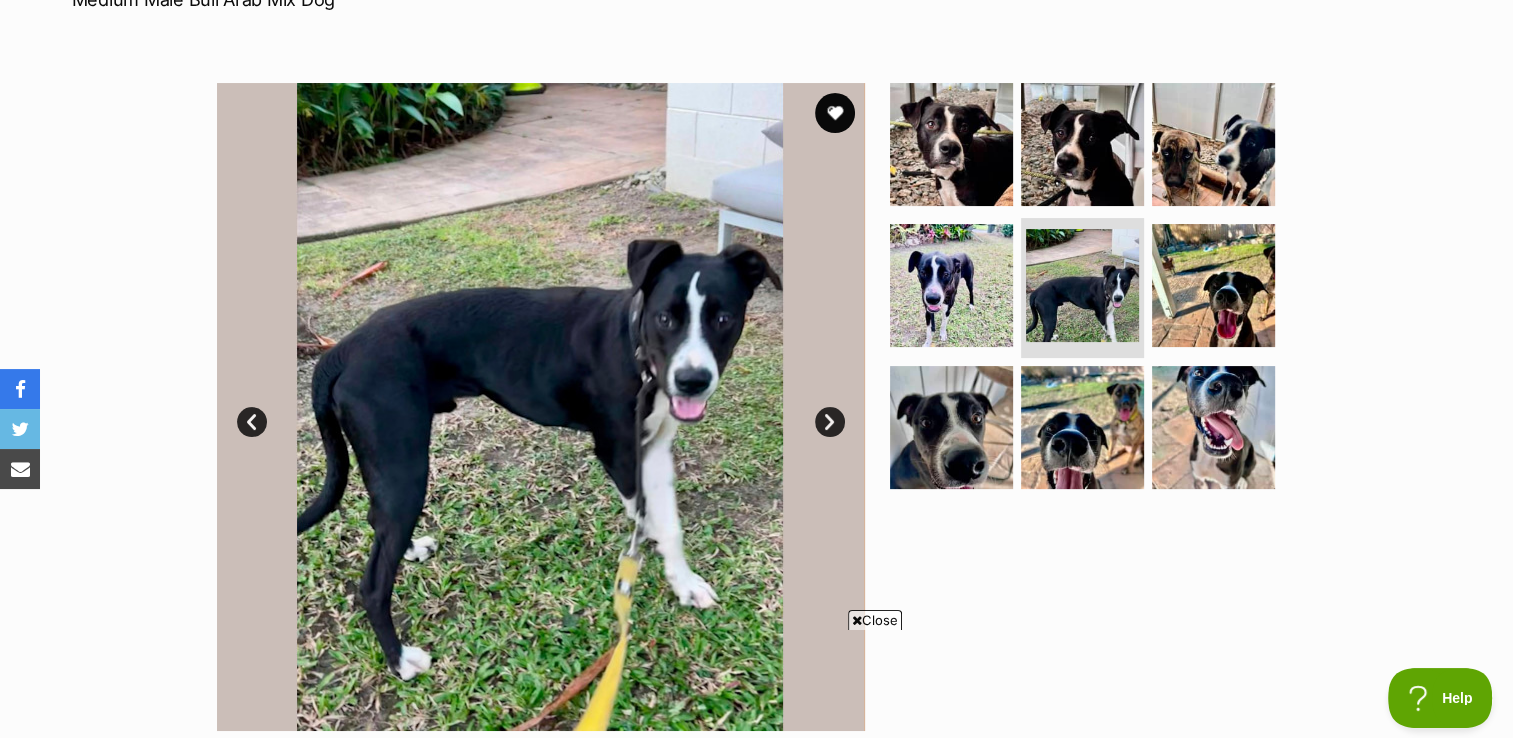 click on "Next" at bounding box center (830, 422) 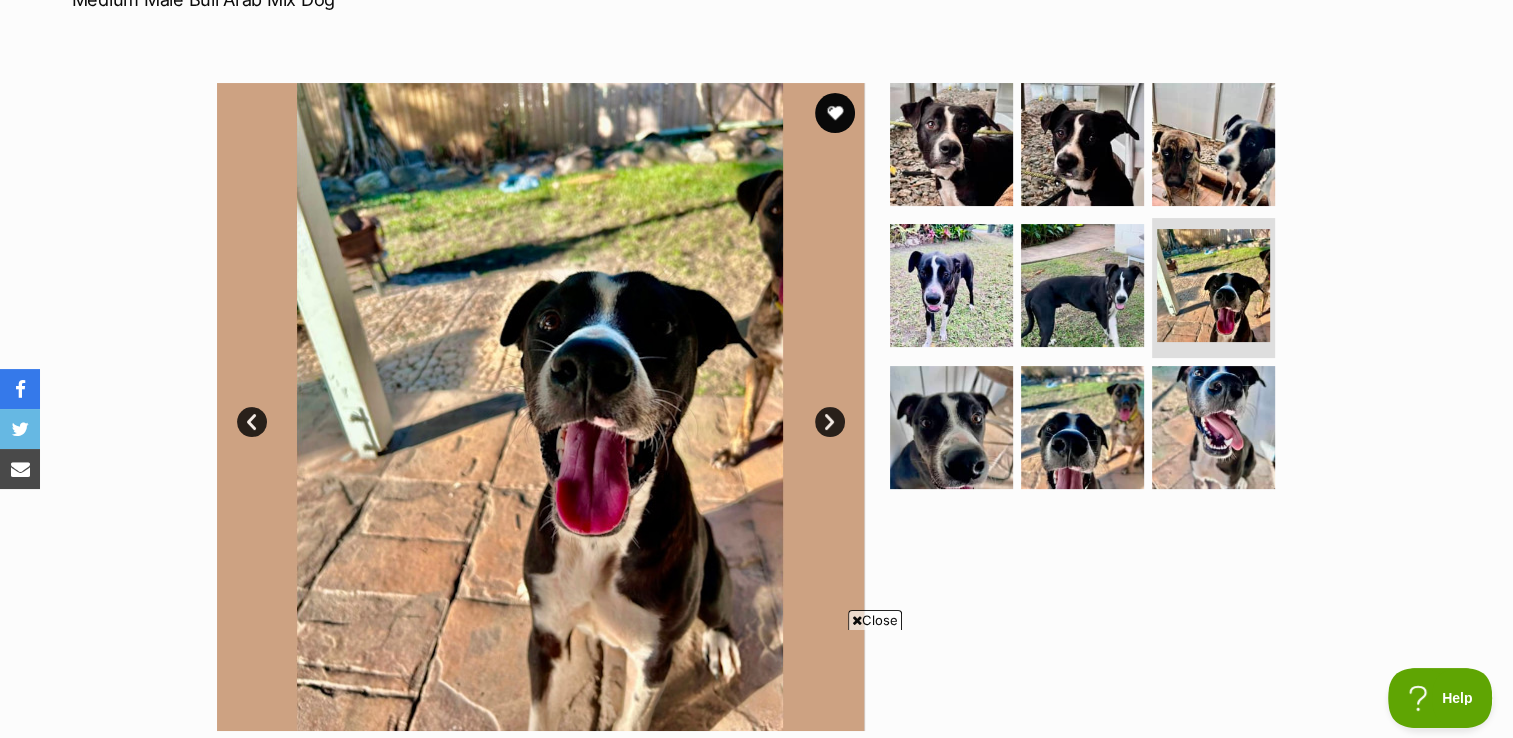 click on "Prev" at bounding box center [252, 422] 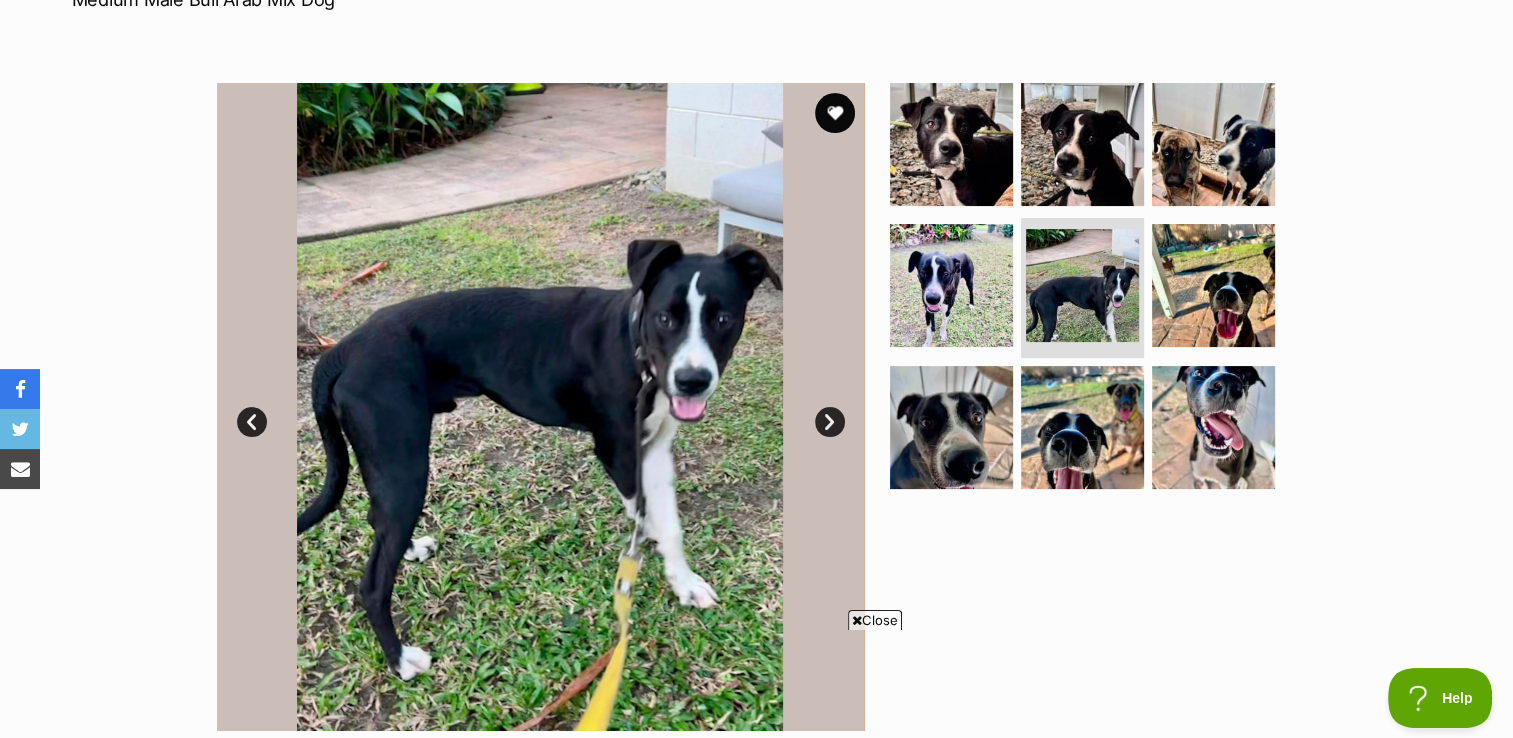 click on "Prev" at bounding box center (252, 422) 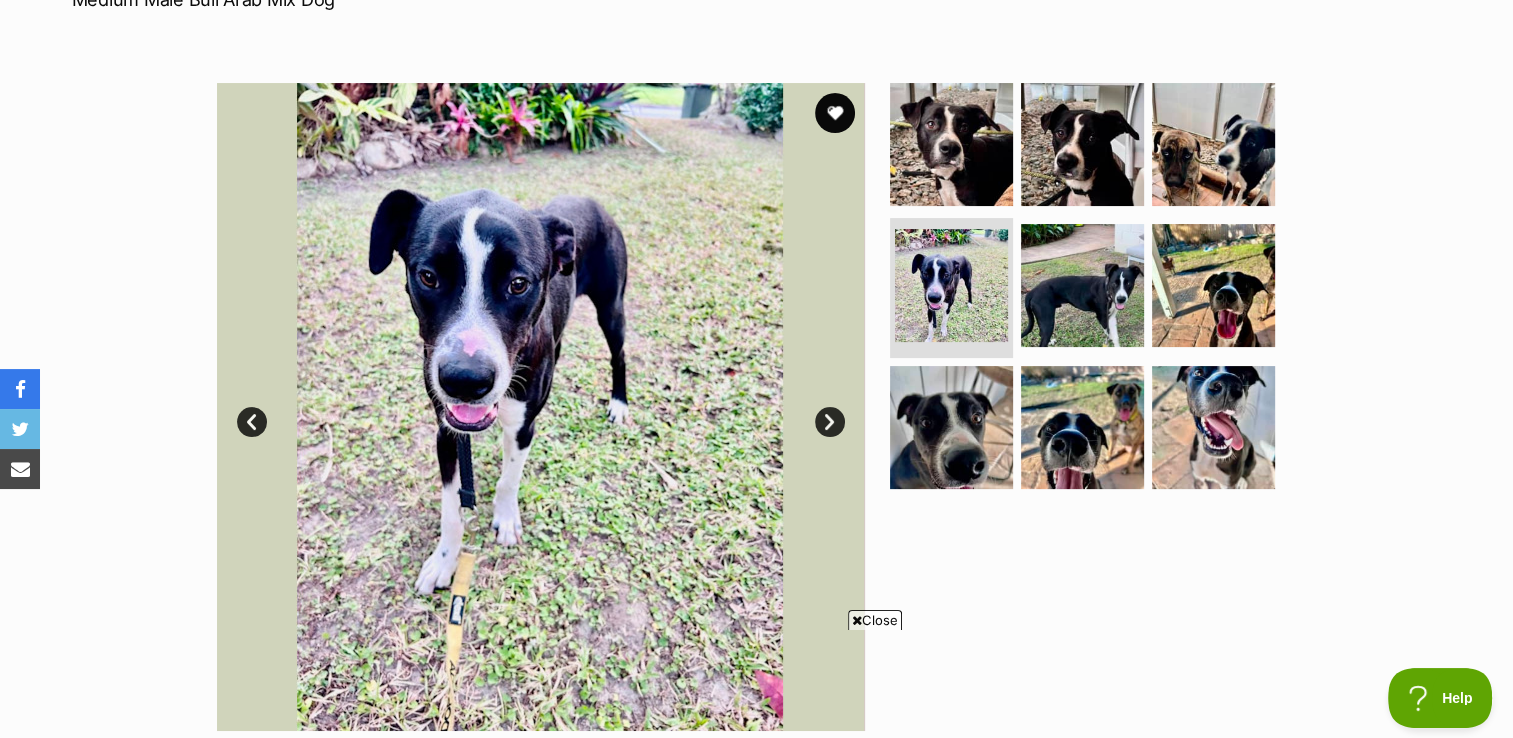 click on "Prev" at bounding box center (252, 422) 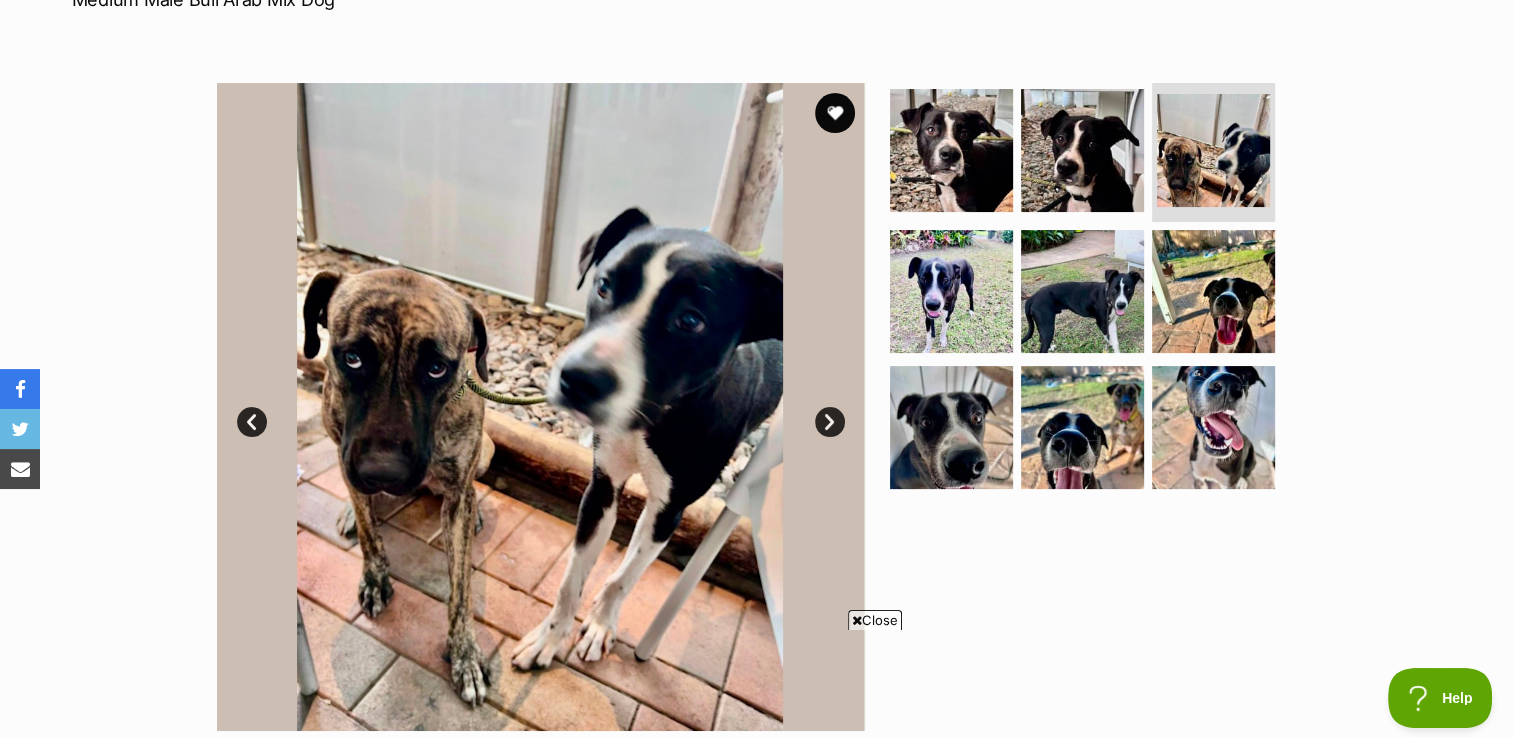 click on "Prev" at bounding box center (252, 422) 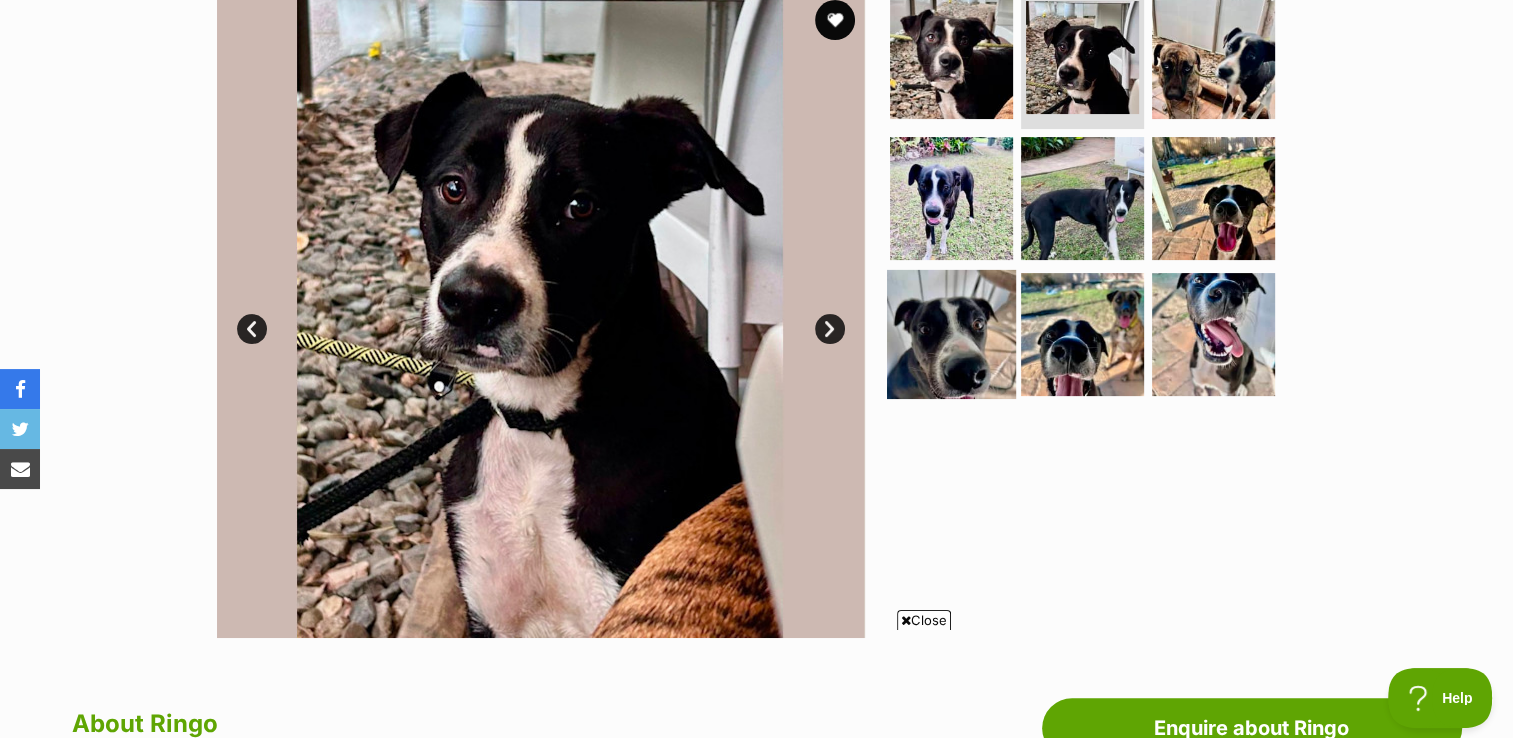 scroll, scrollTop: 400, scrollLeft: 0, axis: vertical 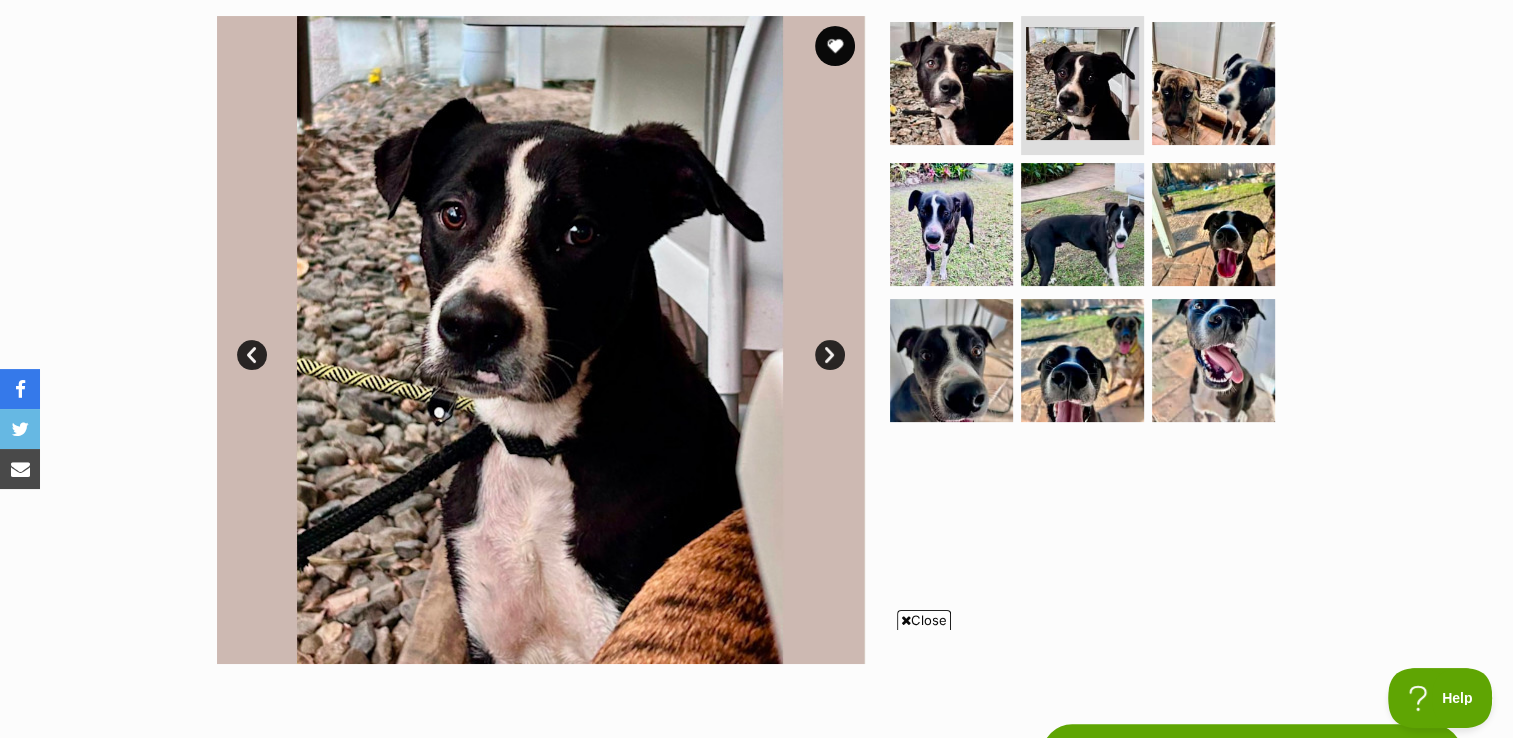 click on "Close" at bounding box center (924, 620) 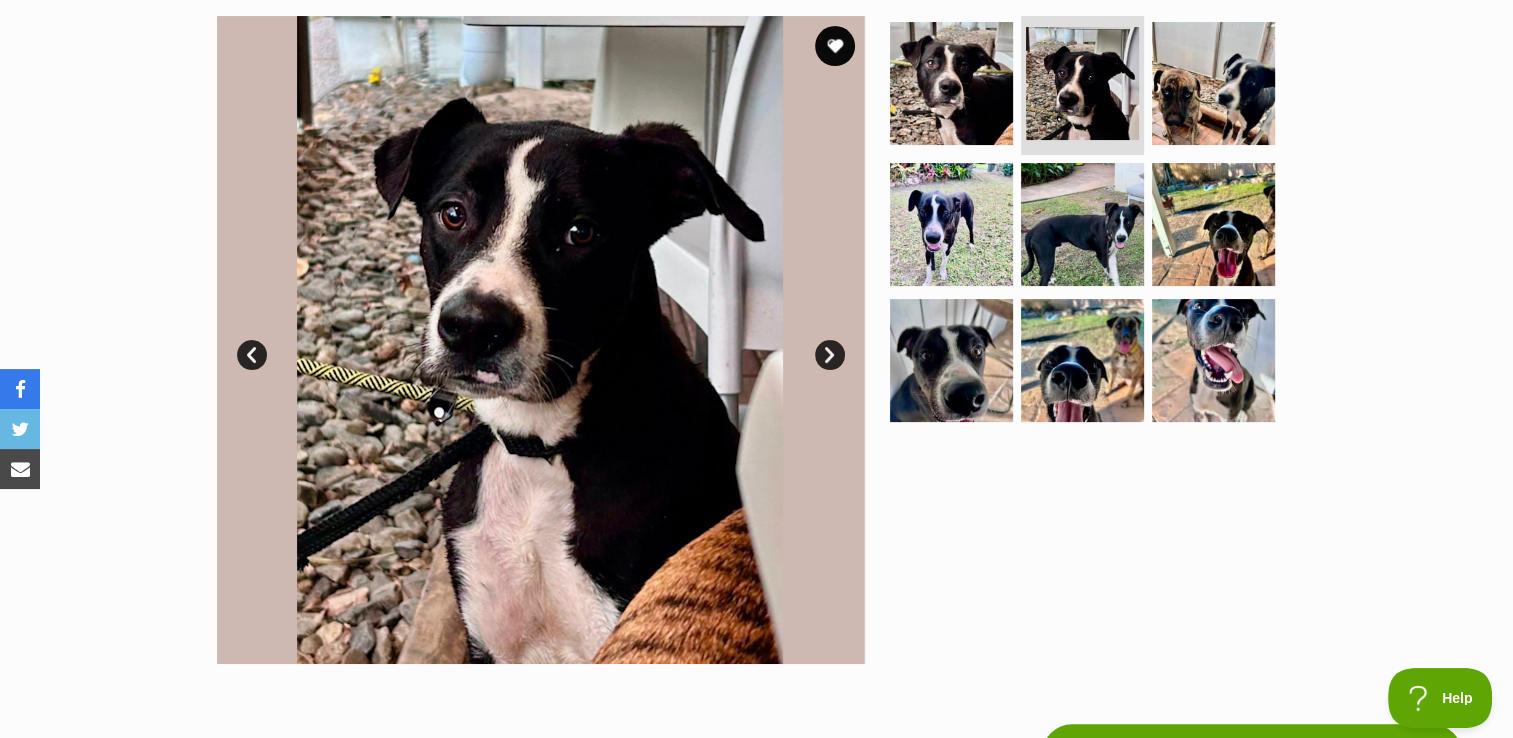 click at bounding box center [1091, 225] 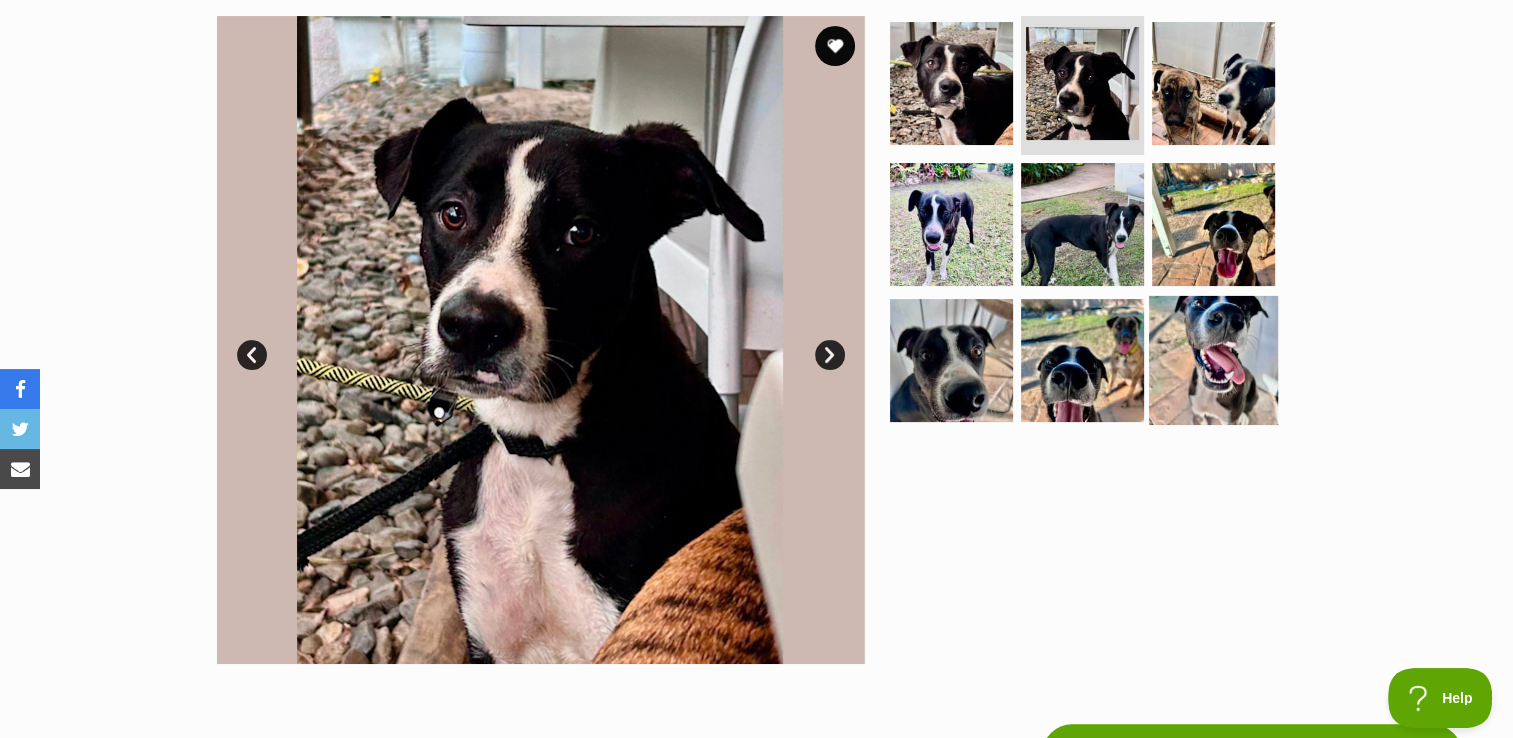 click at bounding box center [1213, 360] 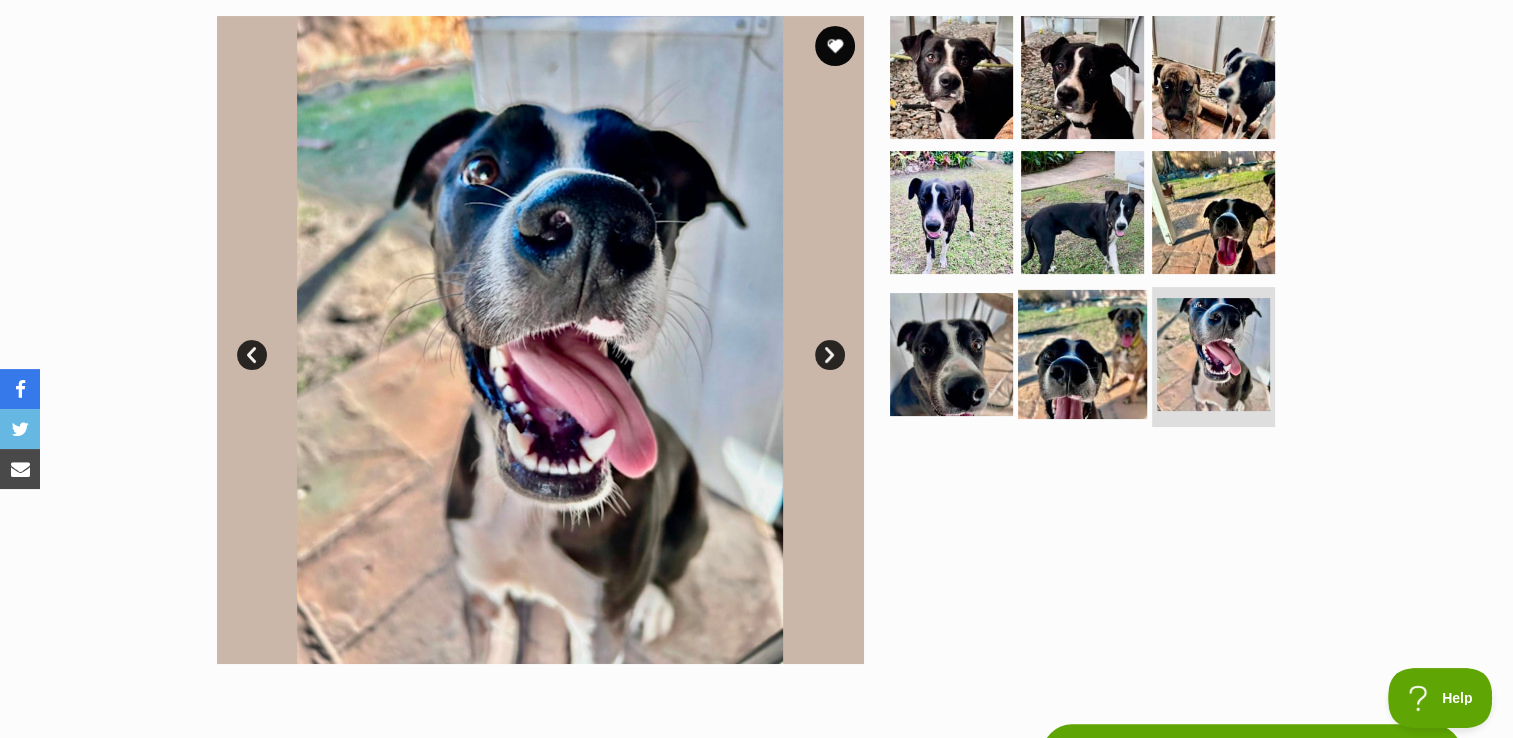 click at bounding box center [1082, 354] 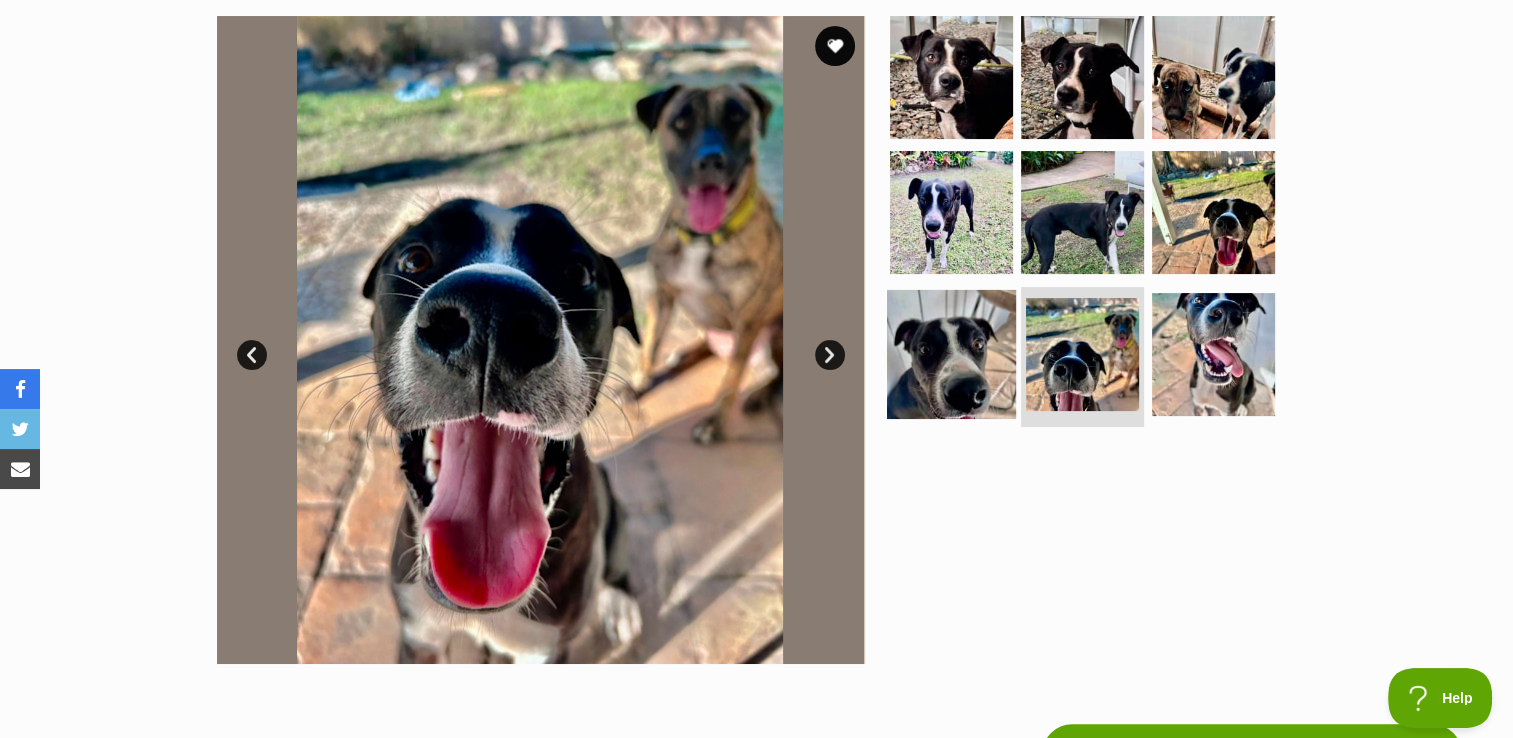 click at bounding box center (951, 354) 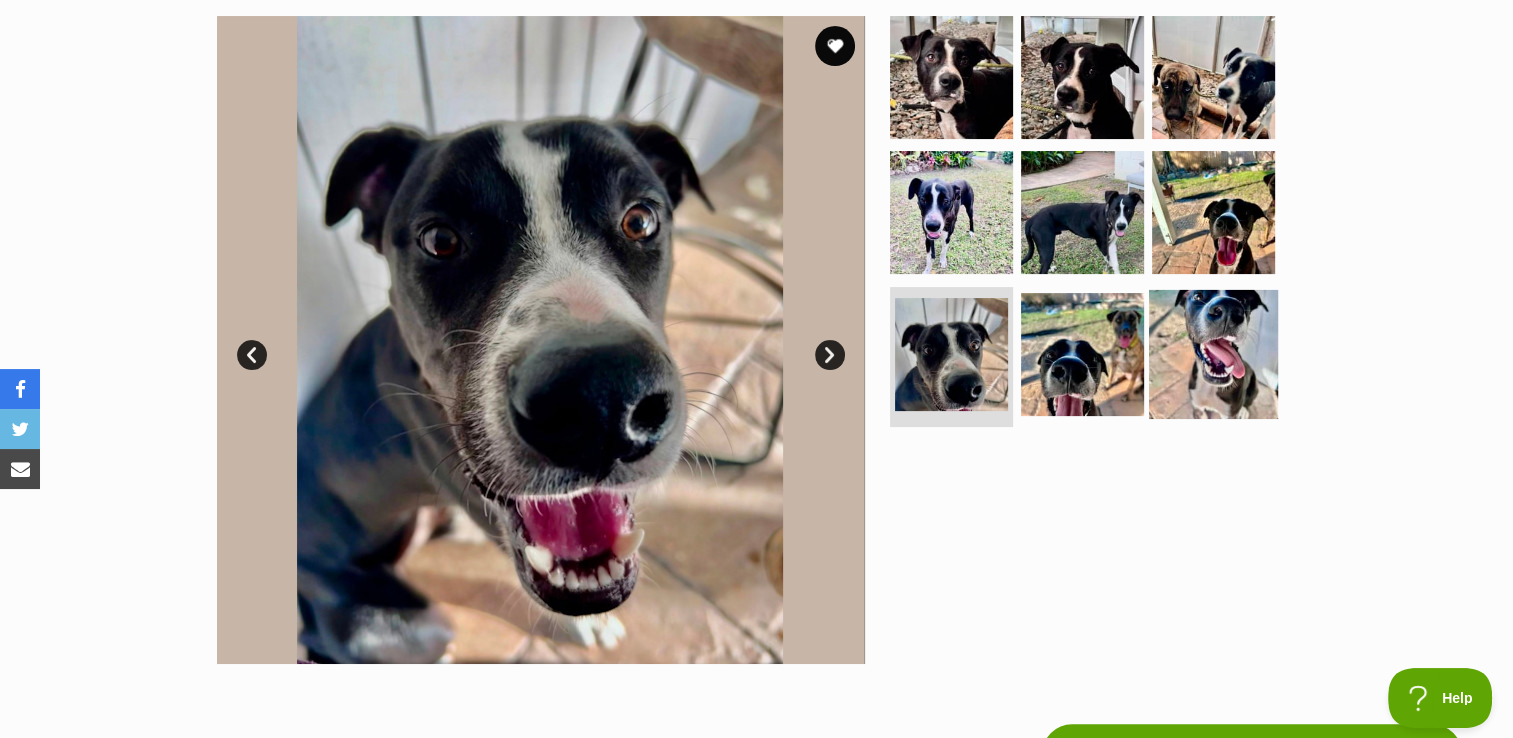 click at bounding box center (1213, 354) 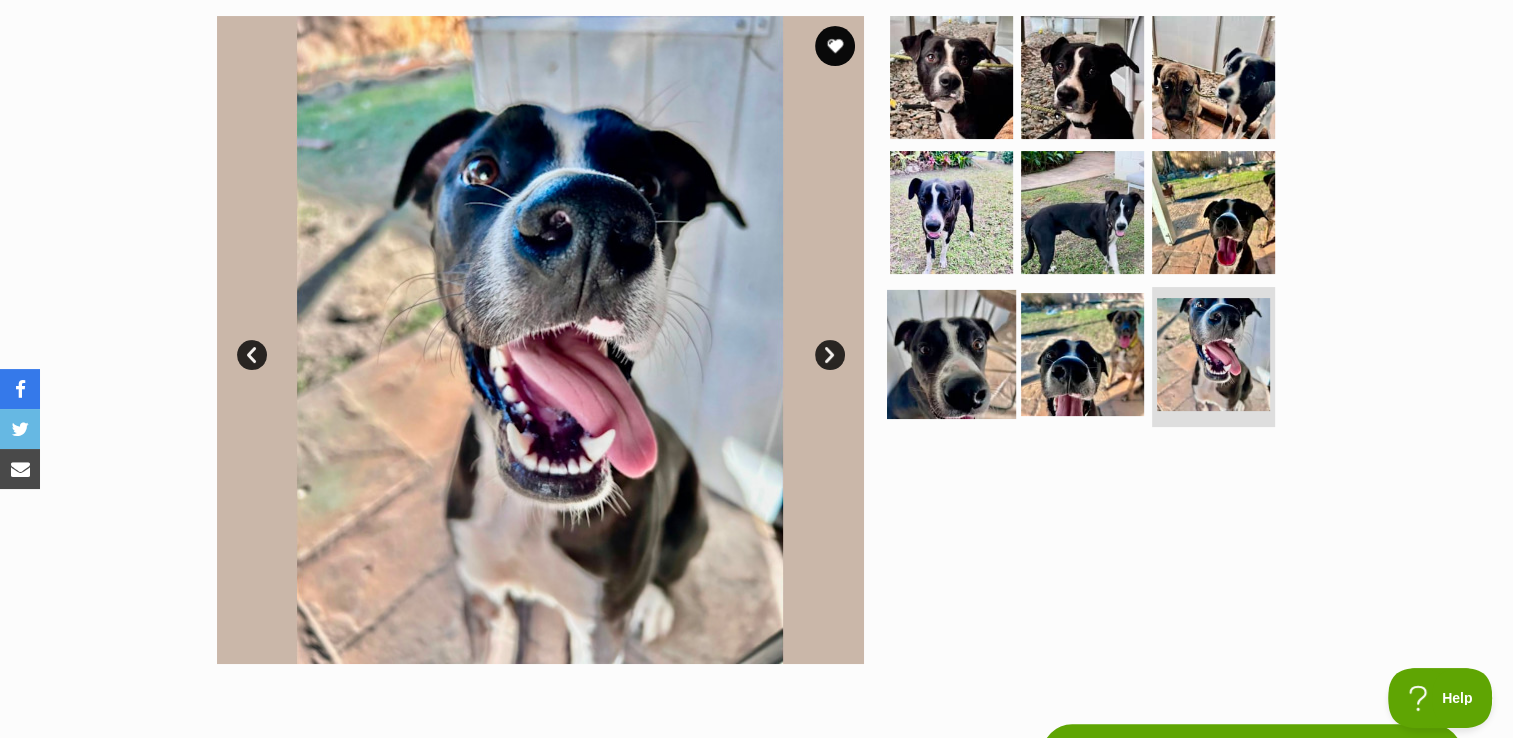 click at bounding box center [951, 354] 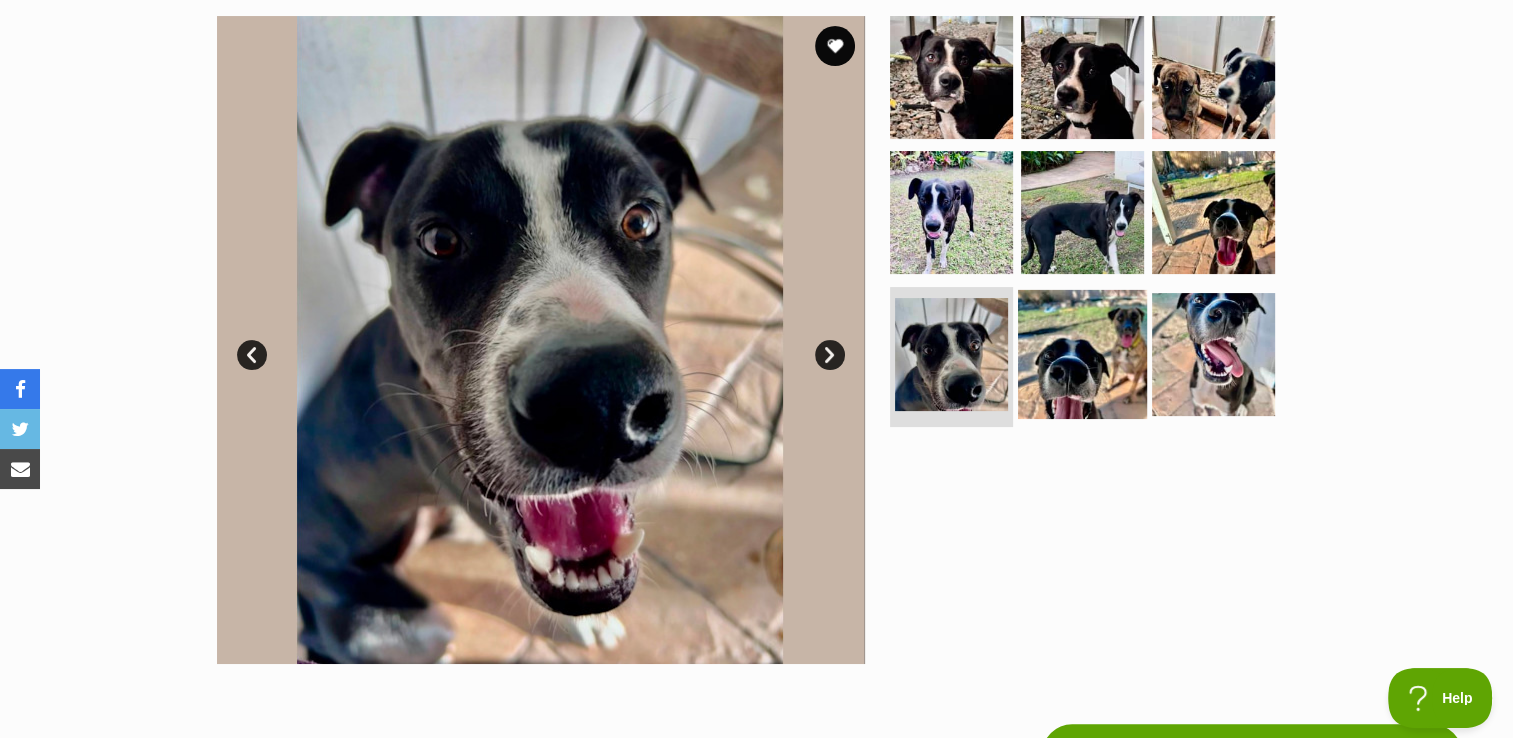 click at bounding box center [1082, 354] 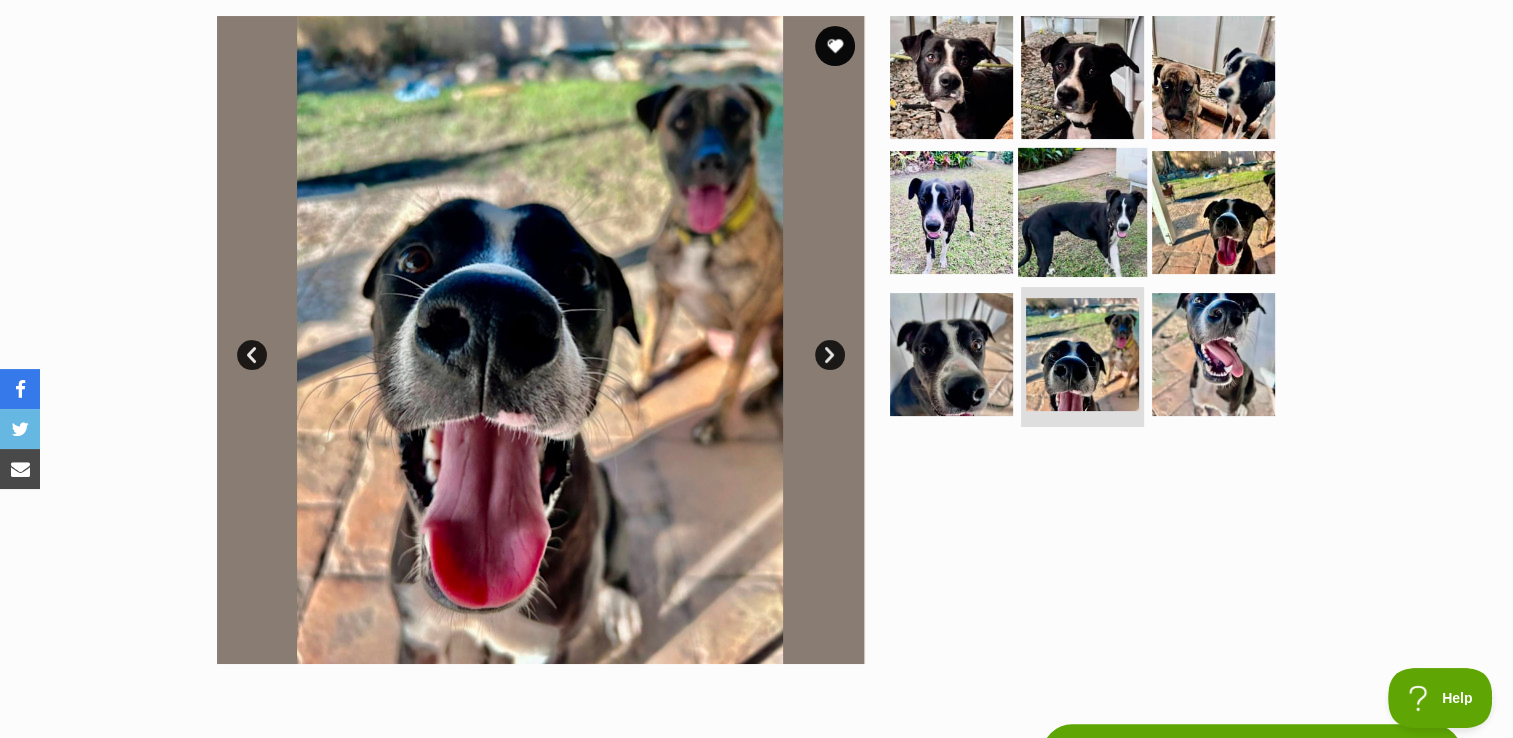 click at bounding box center [1082, 212] 